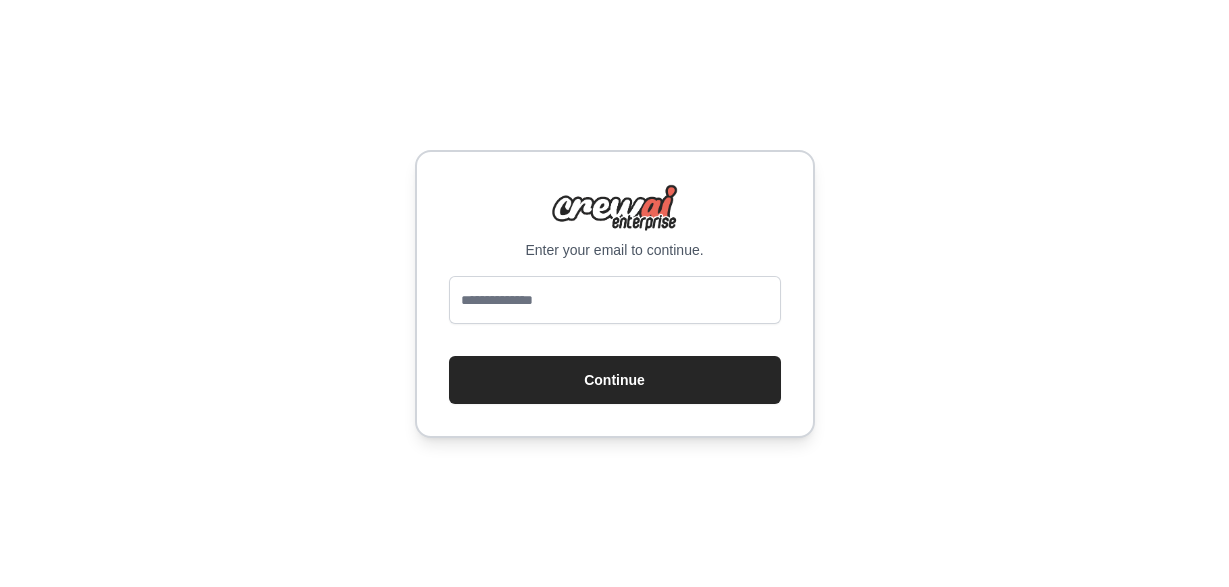 scroll, scrollTop: 0, scrollLeft: 0, axis: both 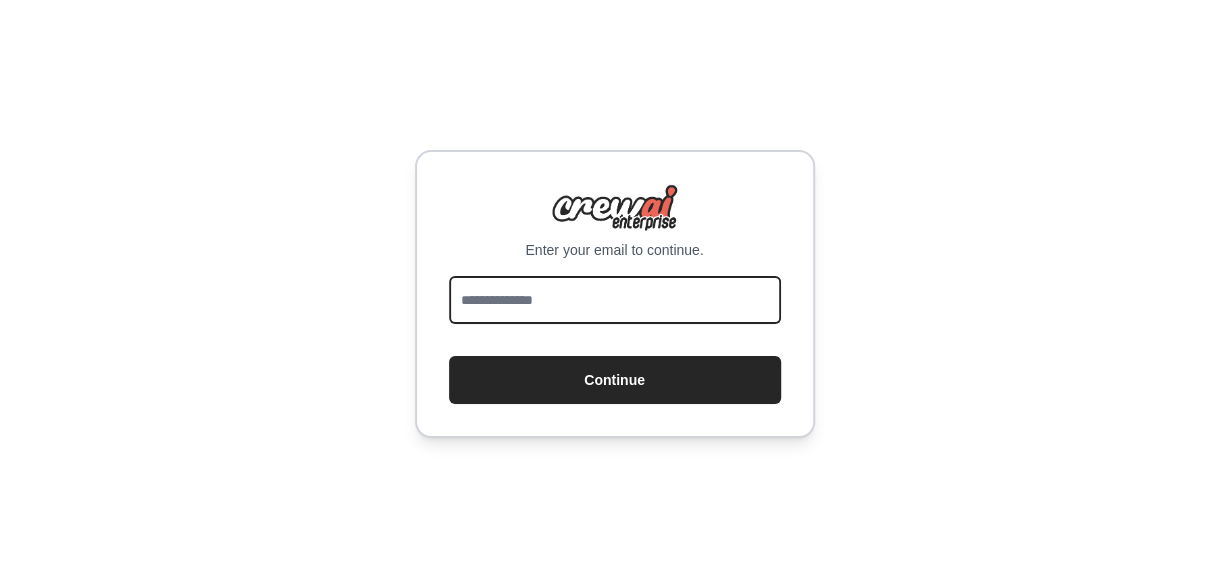 click at bounding box center (615, 300) 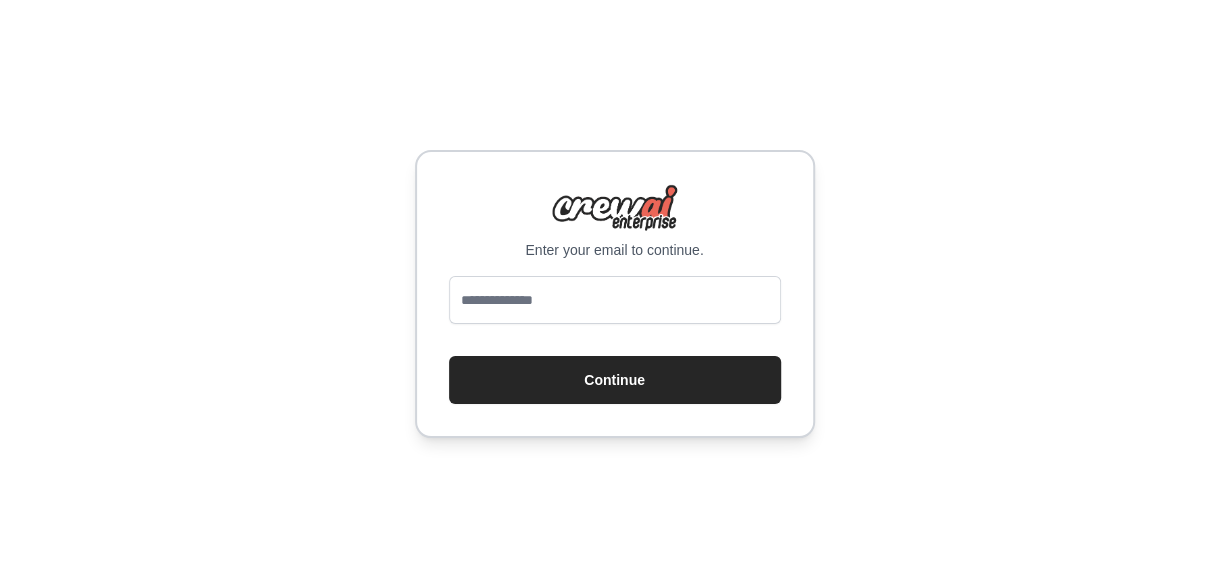 click on "Enter your email to continue.
Continue" at bounding box center [614, 293] 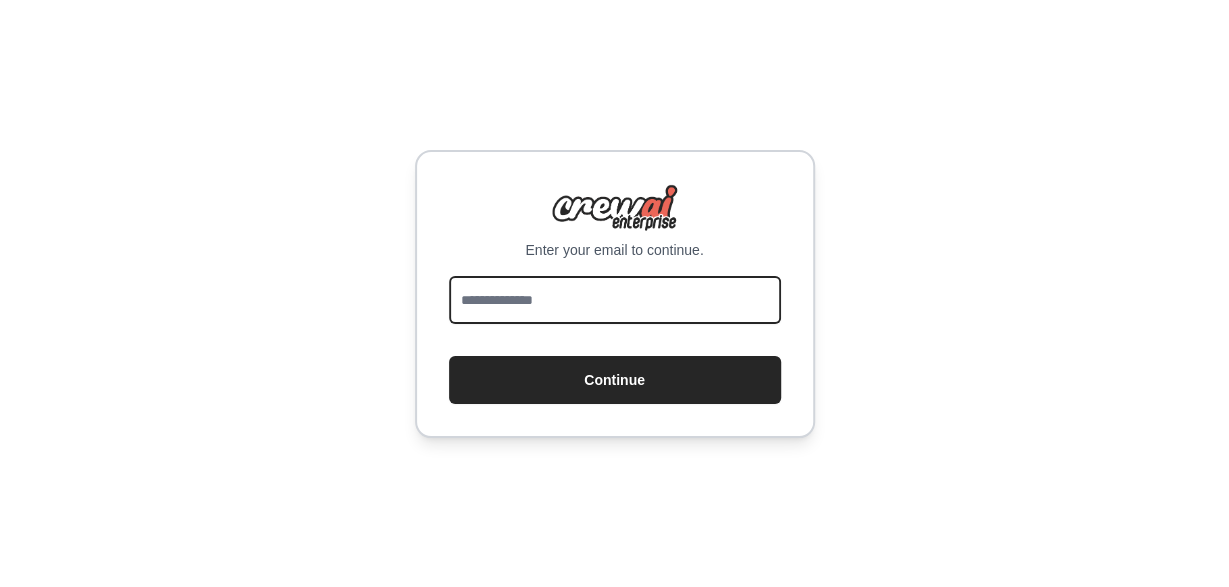 click at bounding box center (615, 300) 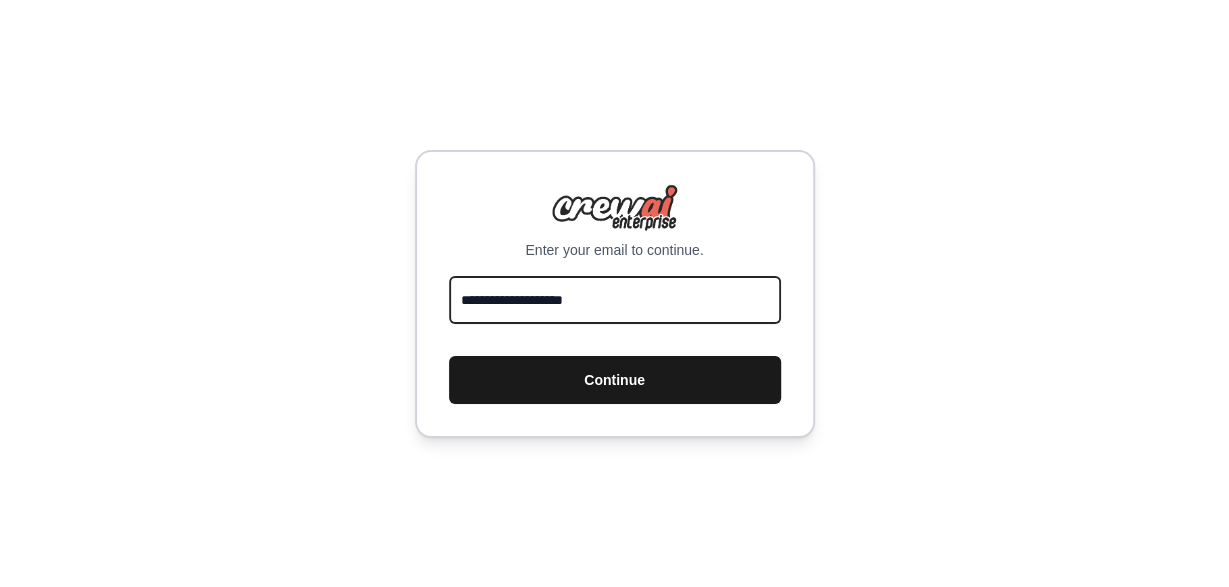 type on "**********" 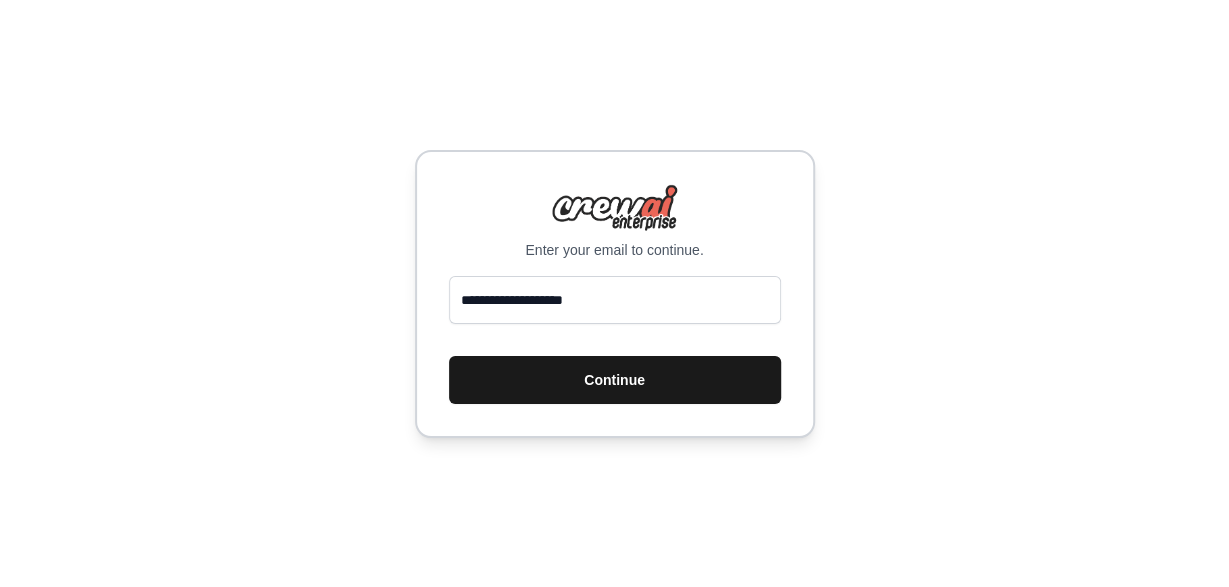 click on "Continue" at bounding box center [615, 380] 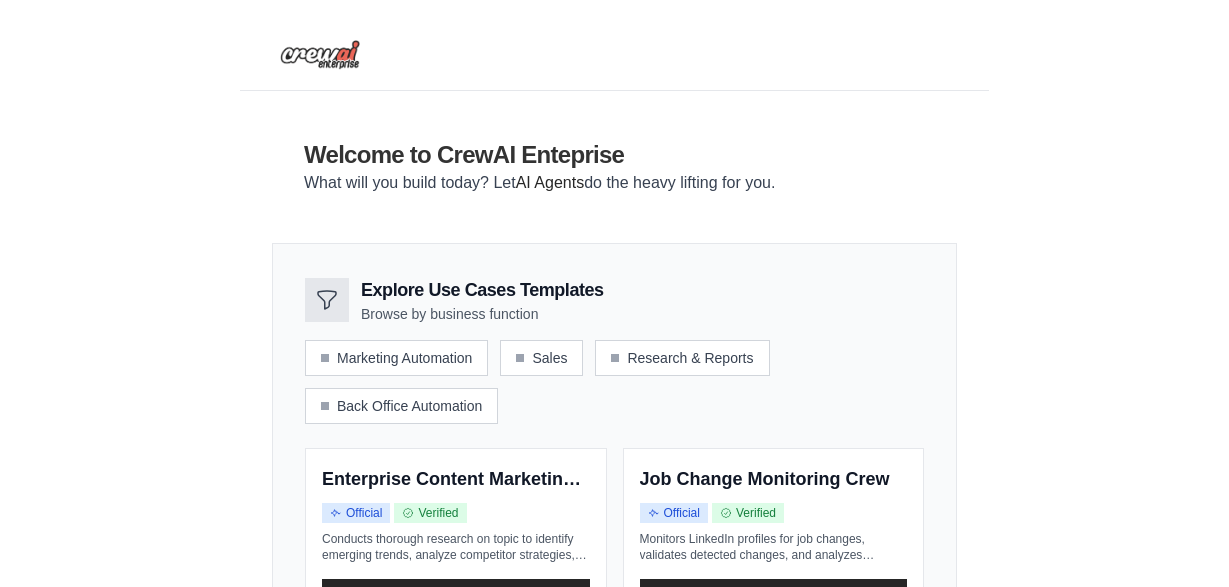 scroll, scrollTop: 0, scrollLeft: 0, axis: both 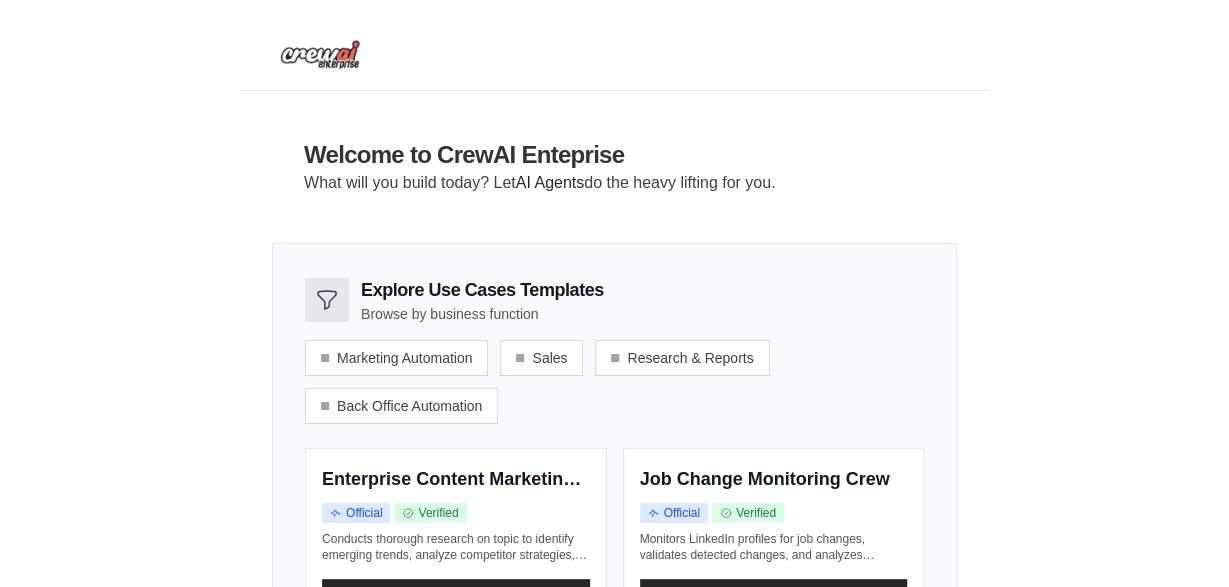 click on "Welcome to CrewAI Enteprise
What will you build today? Let
AI Agents
do the heavy lifting for you." at bounding box center (614, 167) 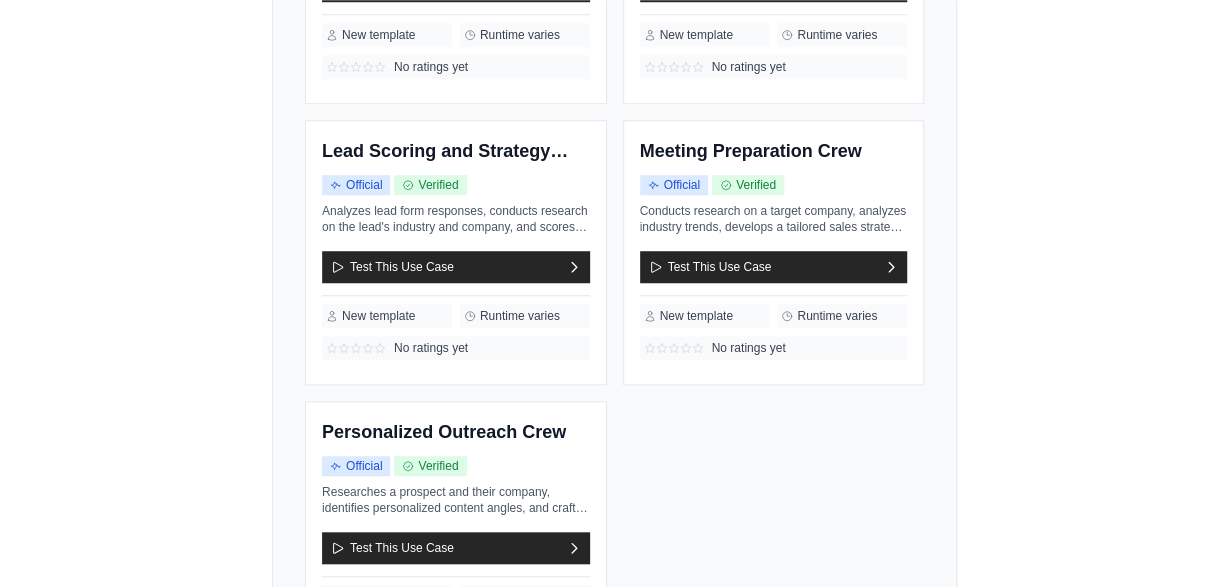 scroll, scrollTop: 810, scrollLeft: 0, axis: vertical 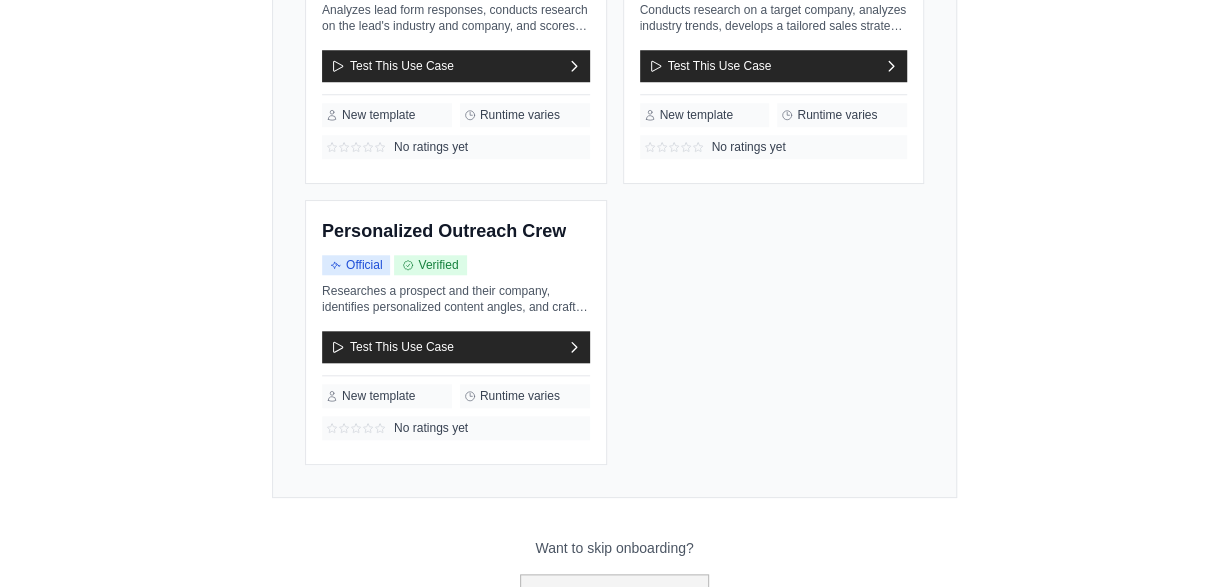 click on "Go to the dashboard!" at bounding box center [615, 593] 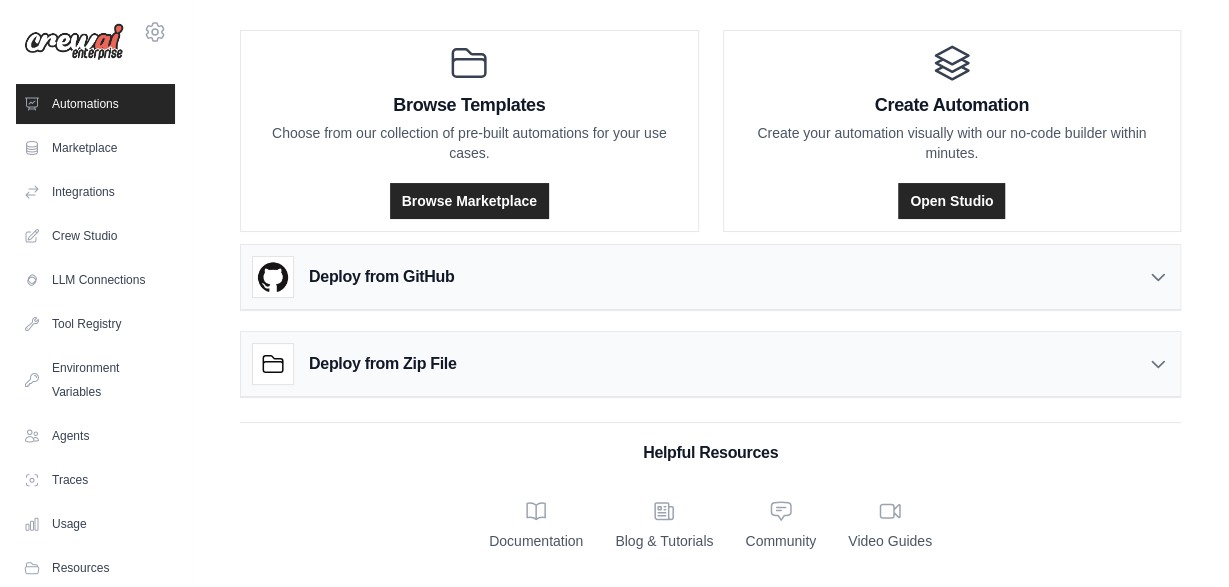 scroll, scrollTop: 0, scrollLeft: 0, axis: both 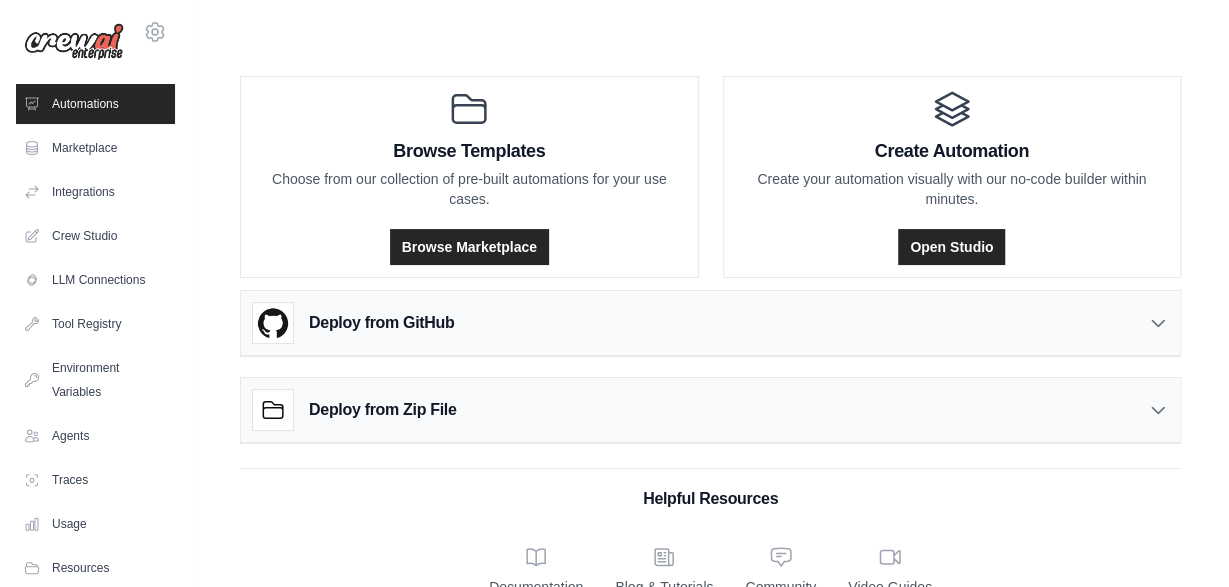 click on "Helpful Resources
Documentation
Blog & Tutorials
Community
Video Guides" at bounding box center (710, 532) 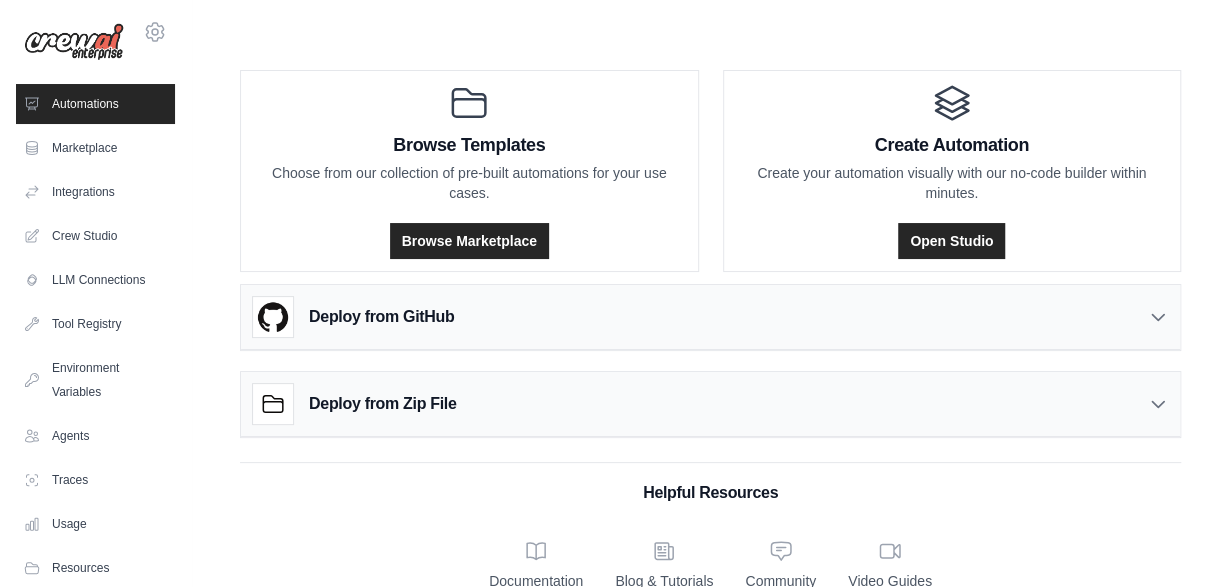 scroll, scrollTop: 0, scrollLeft: 0, axis: both 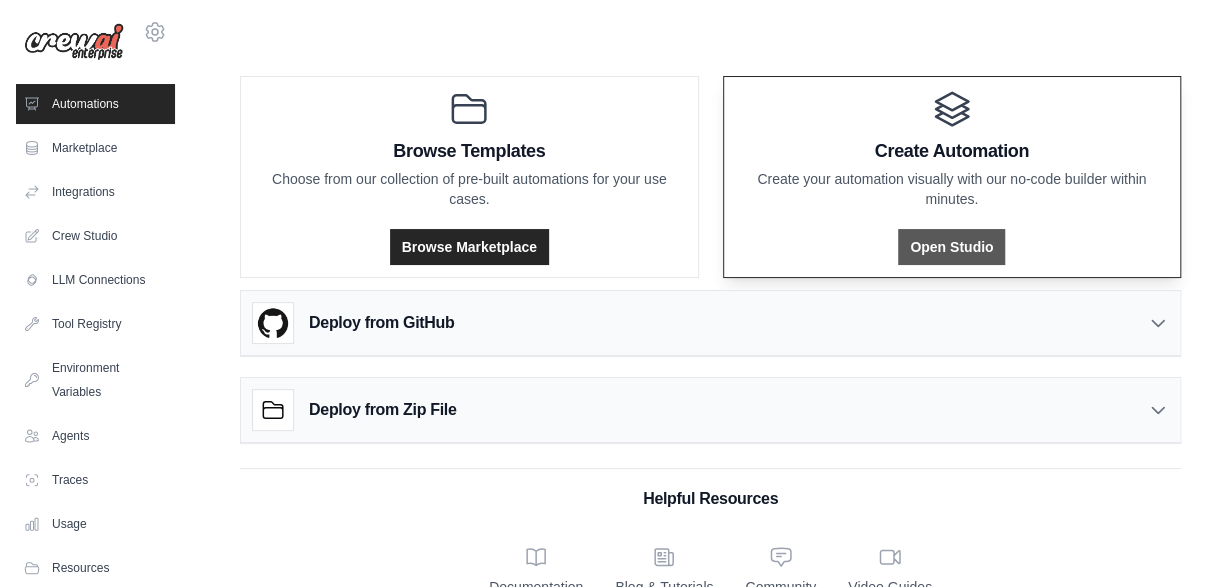 click on "Open Studio" at bounding box center (951, 247) 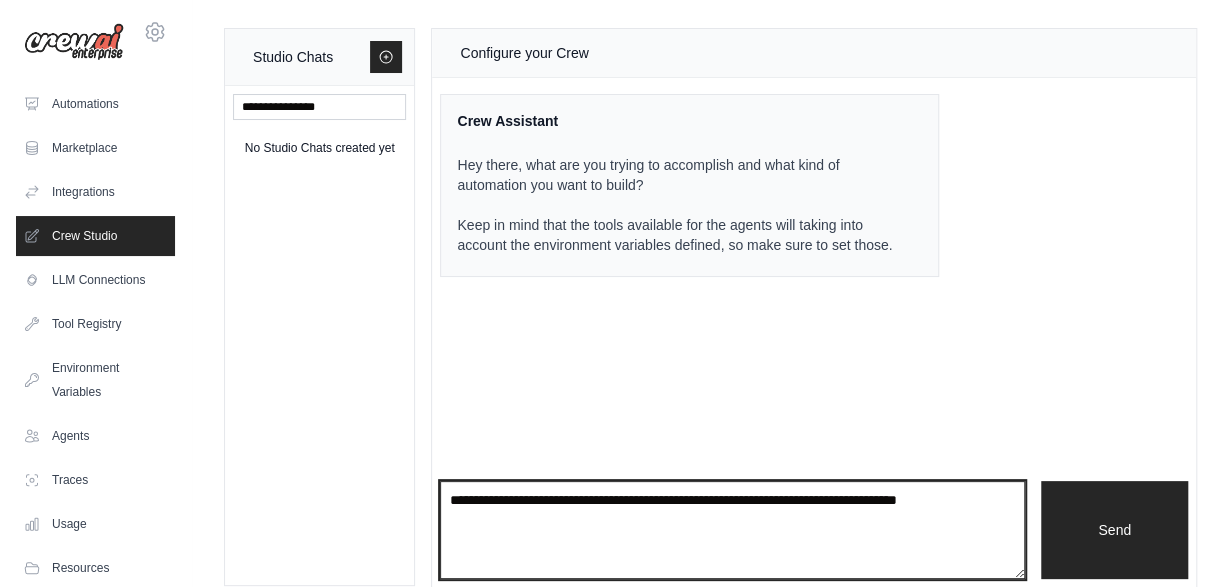 click at bounding box center (732, 530) 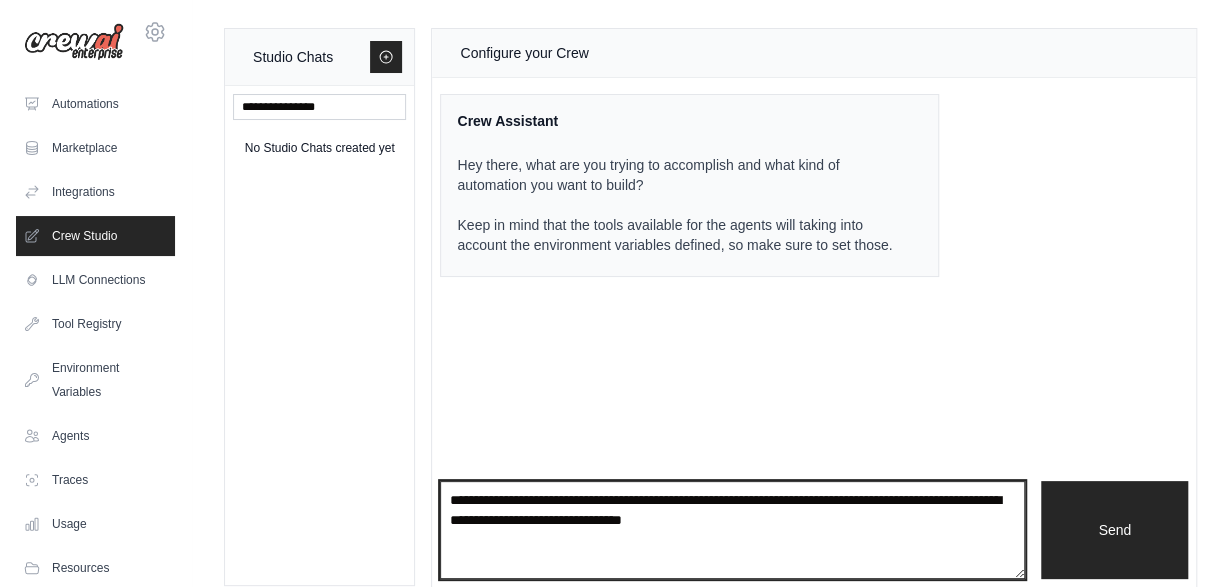 type on "**********" 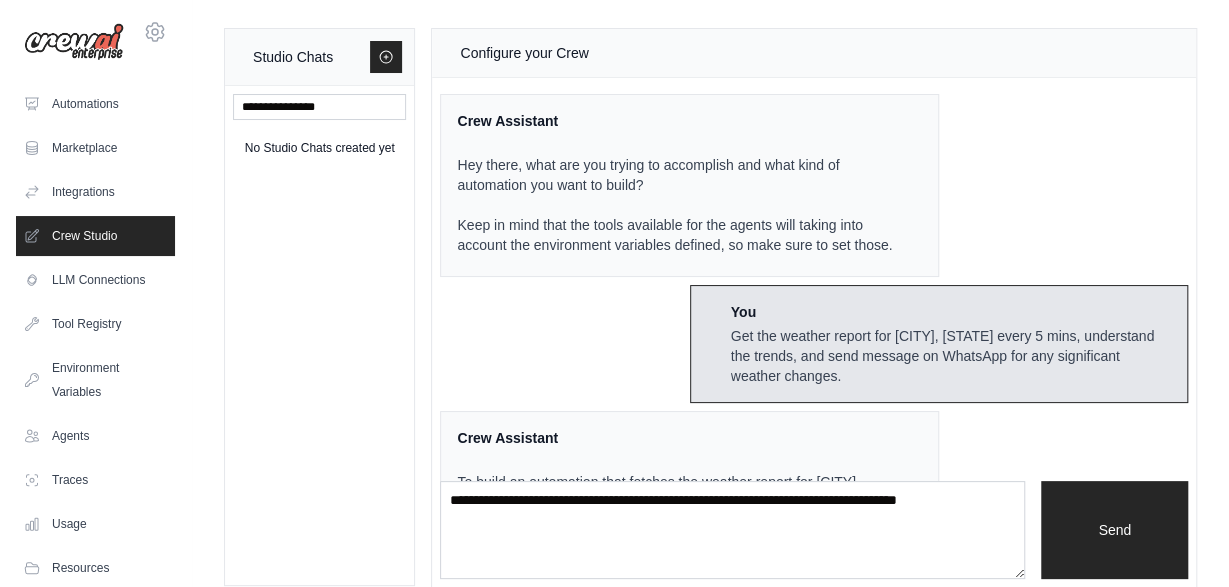 scroll, scrollTop: 1004, scrollLeft: 0, axis: vertical 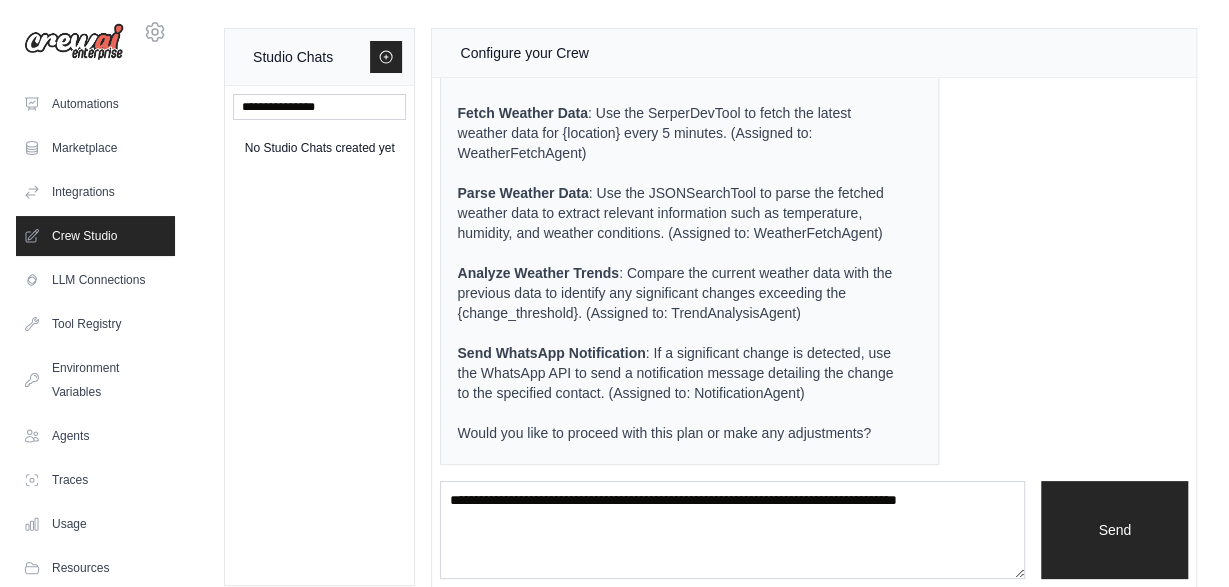 click on "Crew Assistant Hey there, what are you trying to accomplish and what kind of automation you want to build? Keep in mind that the tools available for the agents will taking into account the environment variables defined, so make sure to set those. You Get the weather report for [CITY], [STATE] every 5 mins, understand the trends, and send message on WhatsApp for any significant weather changes. Crew Assistant To build an automation that fetches the weather report for [CITY], [STATE] every 5 minutes, analyzes the trends, and sends a WhatsApp message for any significant weather changes, we can design a plan using CrewAI. Here's how we can structure this automation:
Automation Plan:
Monitor and analyze the weather in [CITY], [STATE], and notify via WhatsApp for significant changes.
Output:
Real-time notifications on WhatsApp for significant weather changes in [CITY], [STATE].
Inputs:
Location: [CITY], [STATE] Weather API Key: {weather api key} WhatsApp API Key: {whatsapp api key}
Tools Selected:" at bounding box center [814, 279] 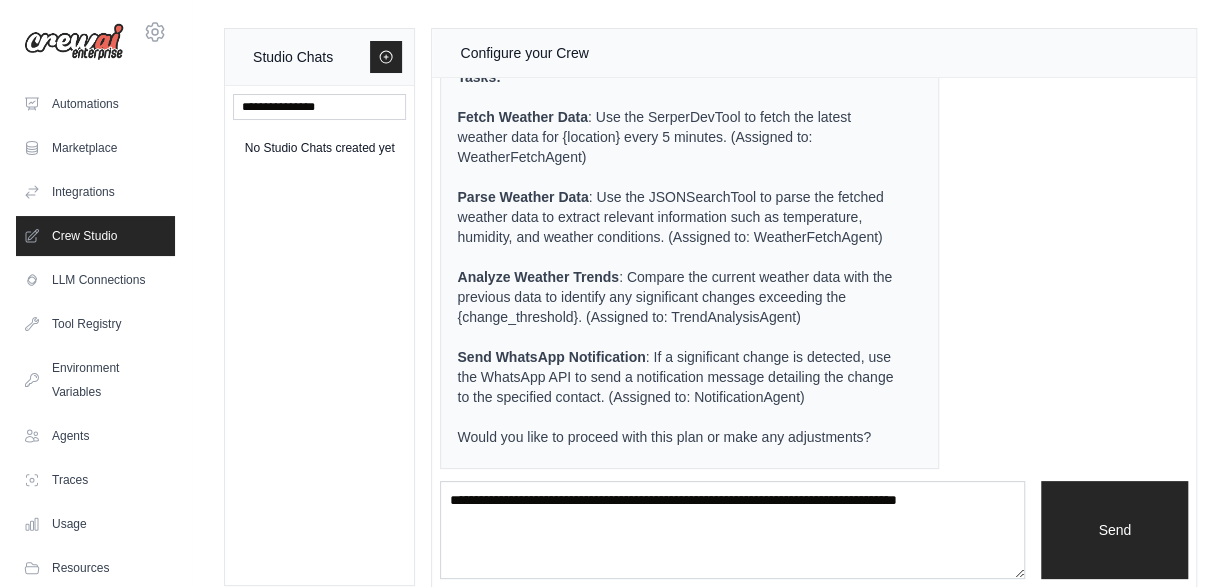 scroll, scrollTop: 1004, scrollLeft: 0, axis: vertical 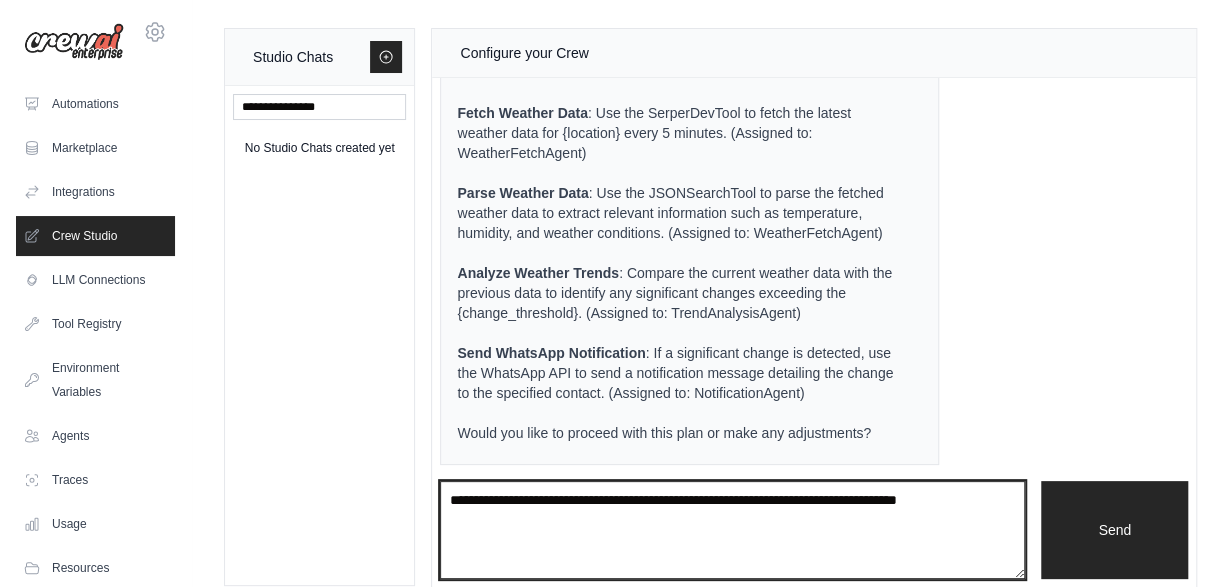 click at bounding box center [732, 529] 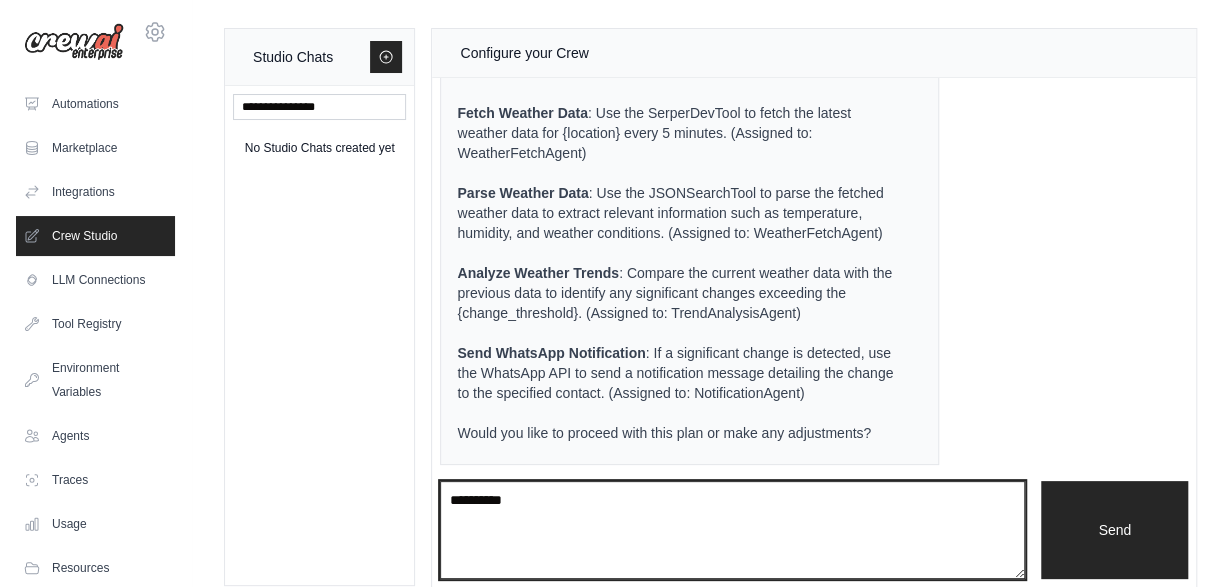 type on "**********" 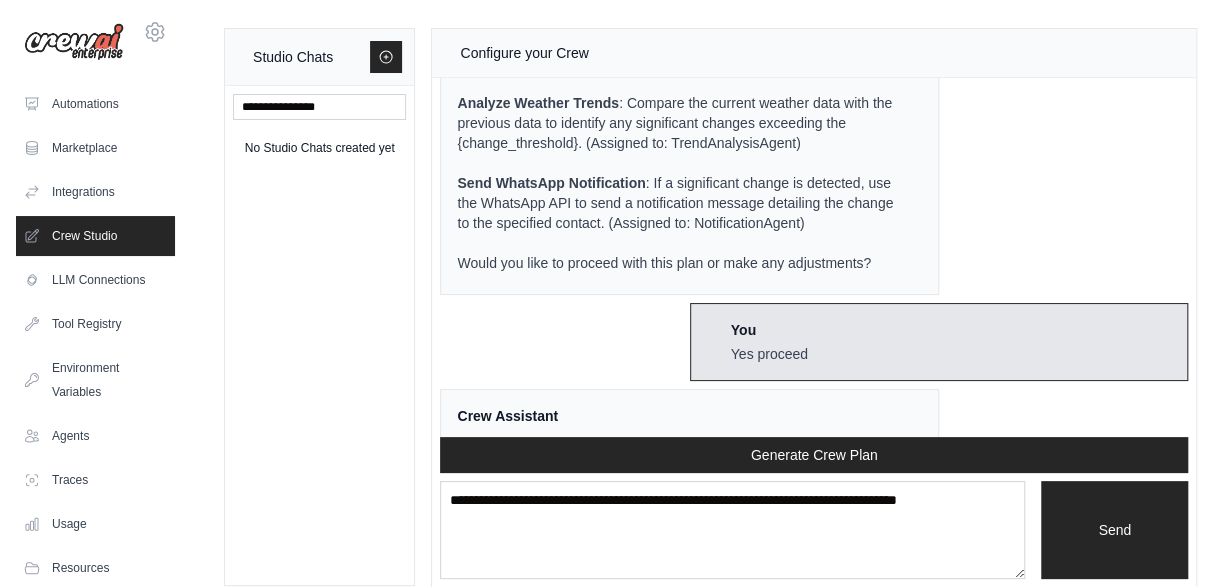 scroll, scrollTop: 2182, scrollLeft: 0, axis: vertical 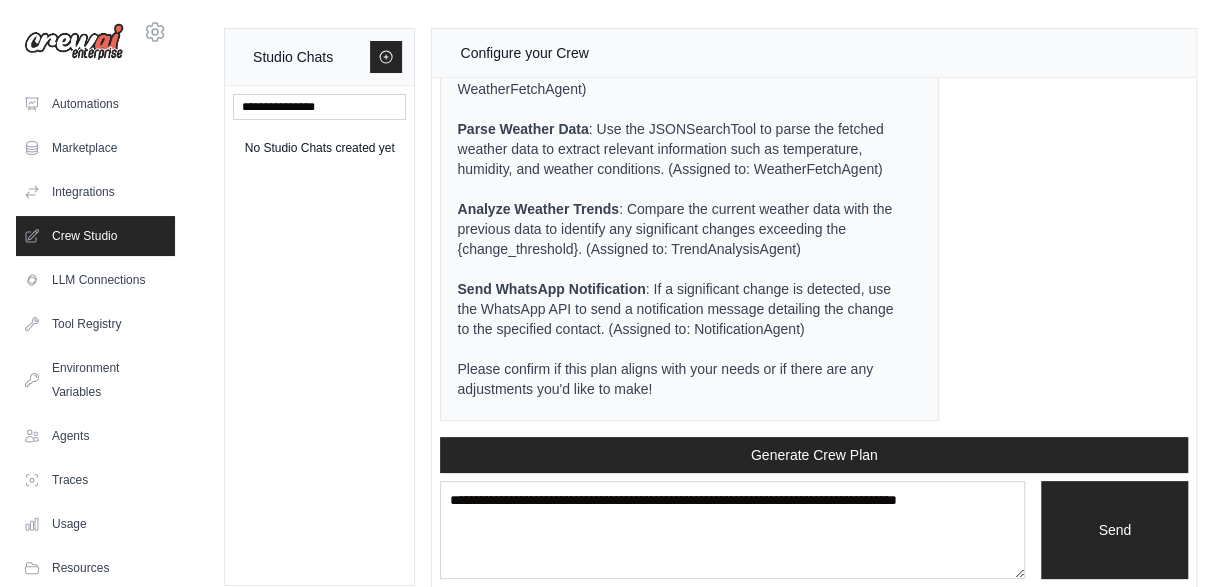 click on "Crew Assistant Hey there, what are you trying to accomplish and what kind of automation you want to build? Keep in mind that the tools available for the agents will taking into account the environment variables defined, so make sure to set those. You Get the weather report for [CITY], [STATE] every 5 mins, understand the trends, and send message on WhatsApp for any significant weather changes. Crew Assistant To build an automation that fetches the weather report for [CITY], [STATE] every 5 minutes, analyzes the trends, and sends a WhatsApp message for any significant weather changes, we can design a plan using CrewAI. Here's how we can structure this automation:
Automation Plan:
Monitor and analyze the weather in [CITY], [STATE], and notify via WhatsApp for significant changes.
Output:
Real-time notifications on WhatsApp for significant weather changes in [CITY], [STATE].
Inputs:
Location: [CITY], [STATE] Weather API Key: {weather api key} WhatsApp API Key: {whatsapp api key}
Tools Selected:" at bounding box center [814, 257] 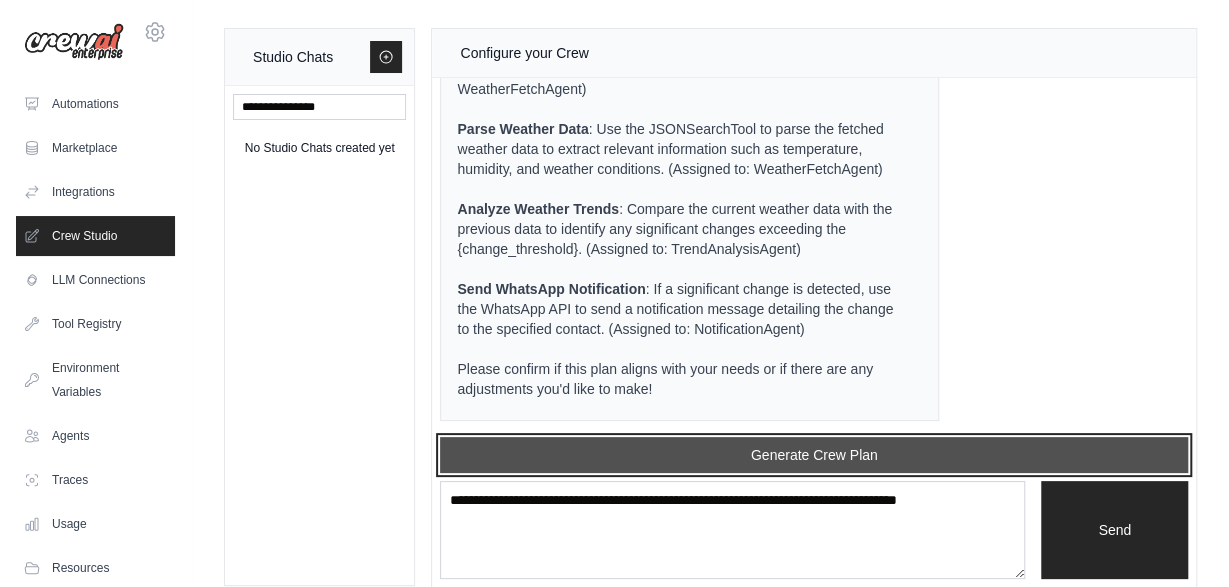 click on "Generate Crew Plan" at bounding box center (814, 455) 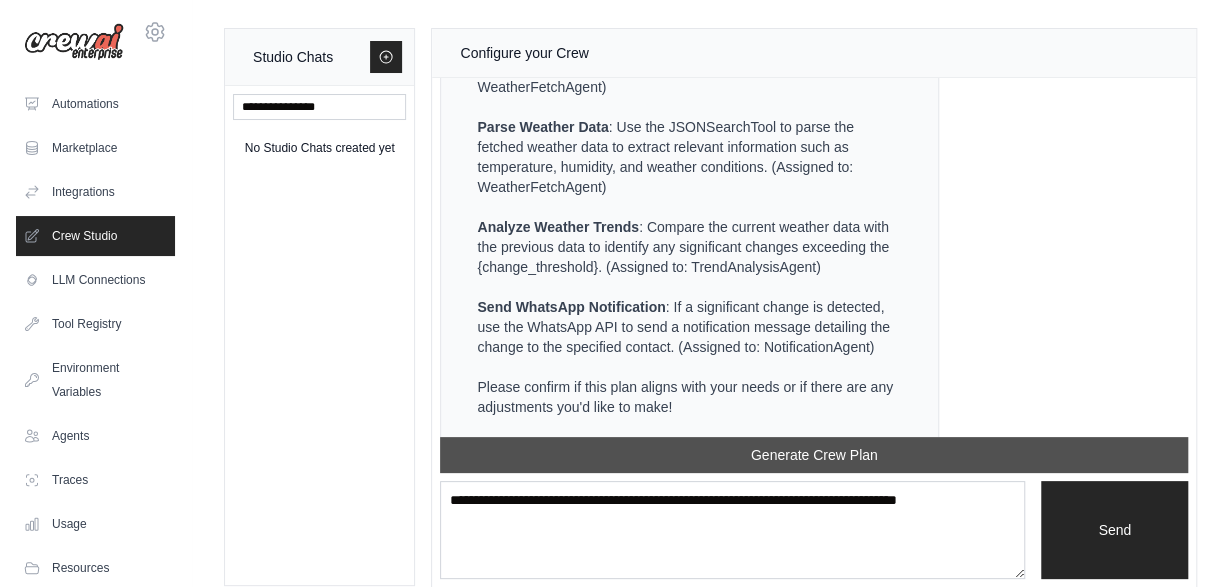 scroll, scrollTop: 3178, scrollLeft: 0, axis: vertical 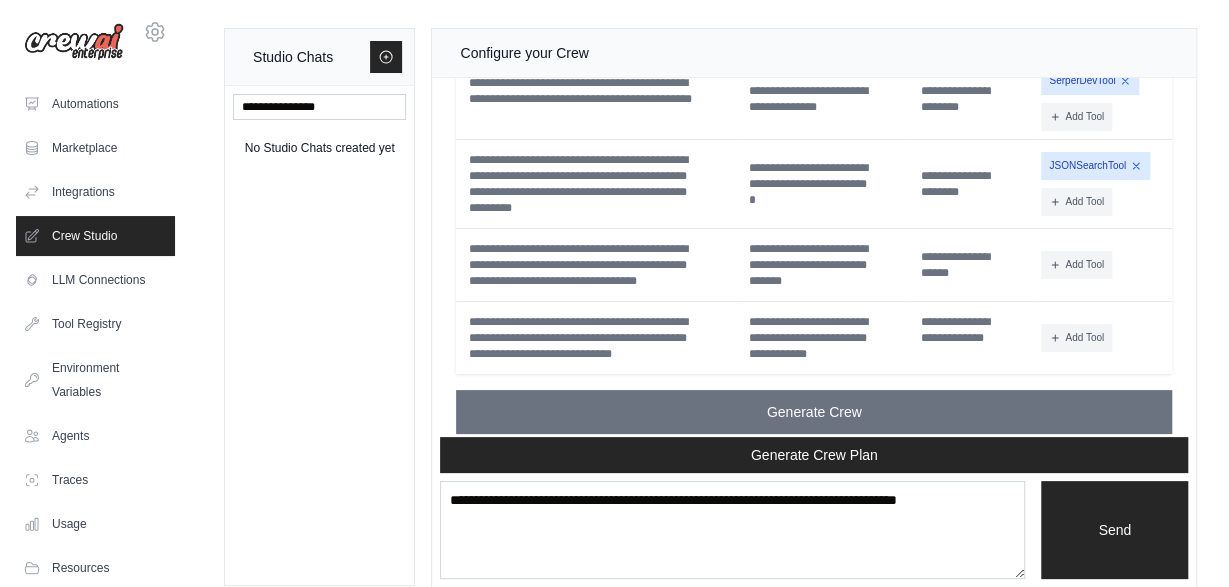 click on "**********" at bounding box center (814, -50) 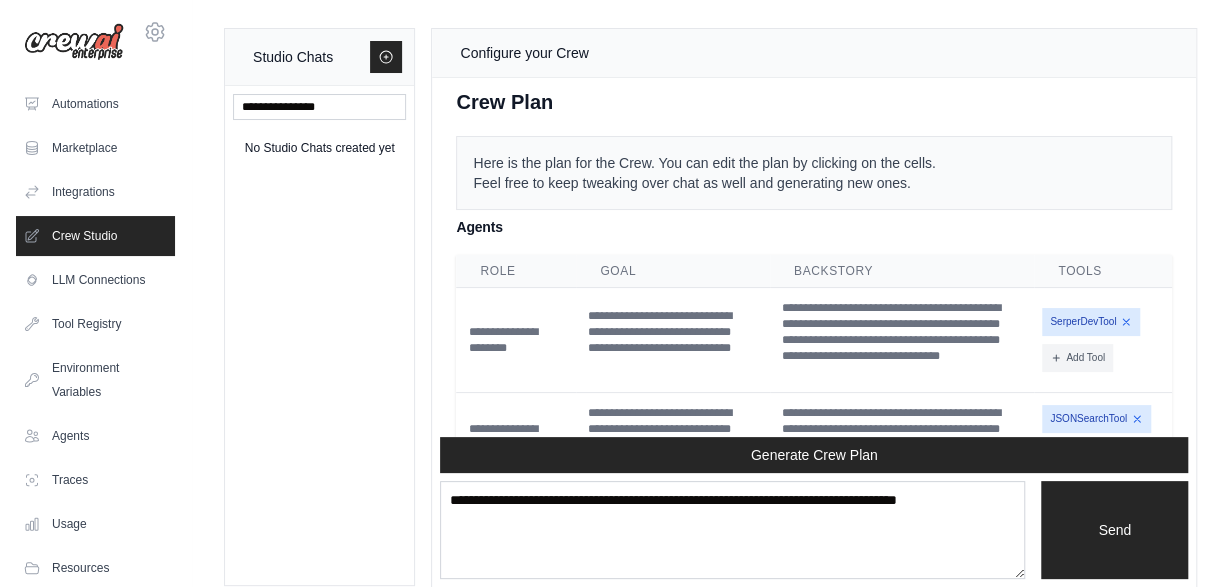scroll, scrollTop: 2638, scrollLeft: 0, axis: vertical 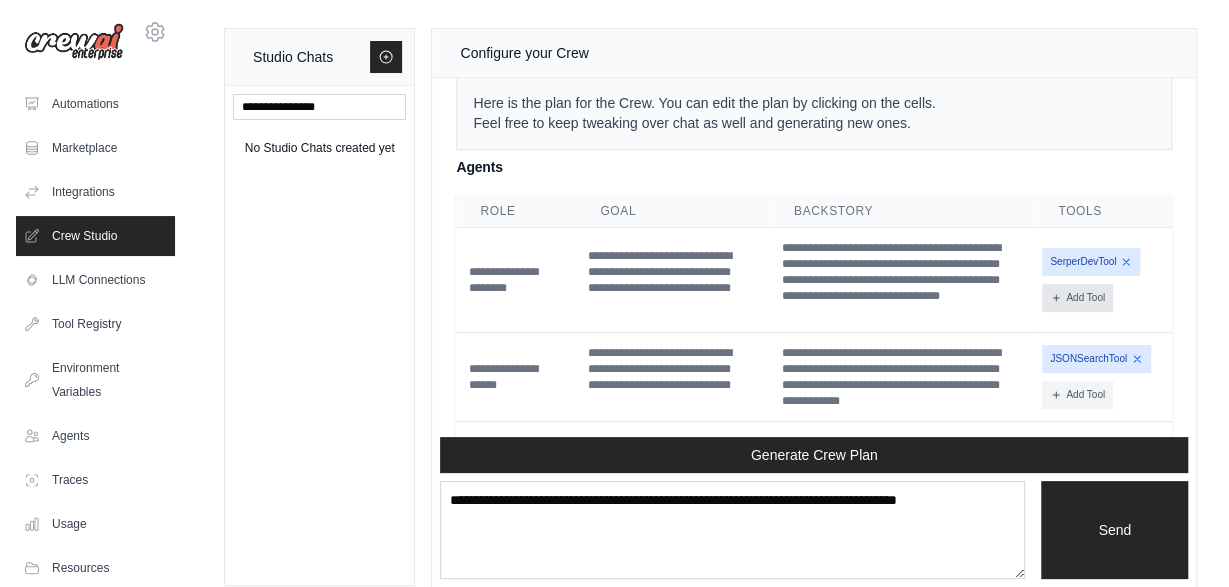 click on "Add Tool" at bounding box center [1077, 298] 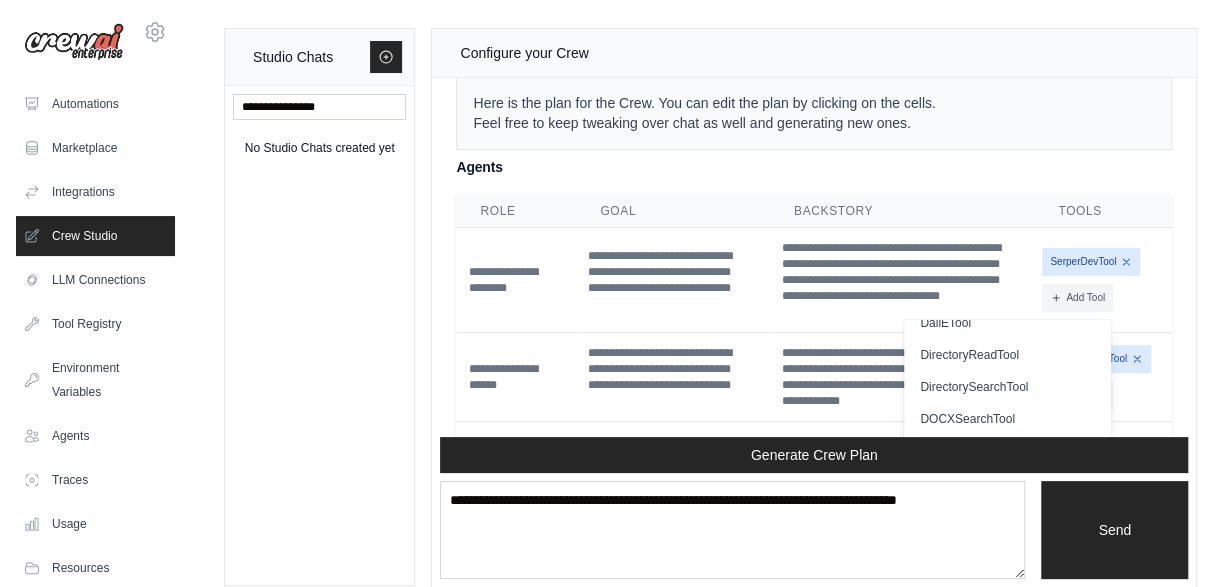 scroll, scrollTop: 144, scrollLeft: 0, axis: vertical 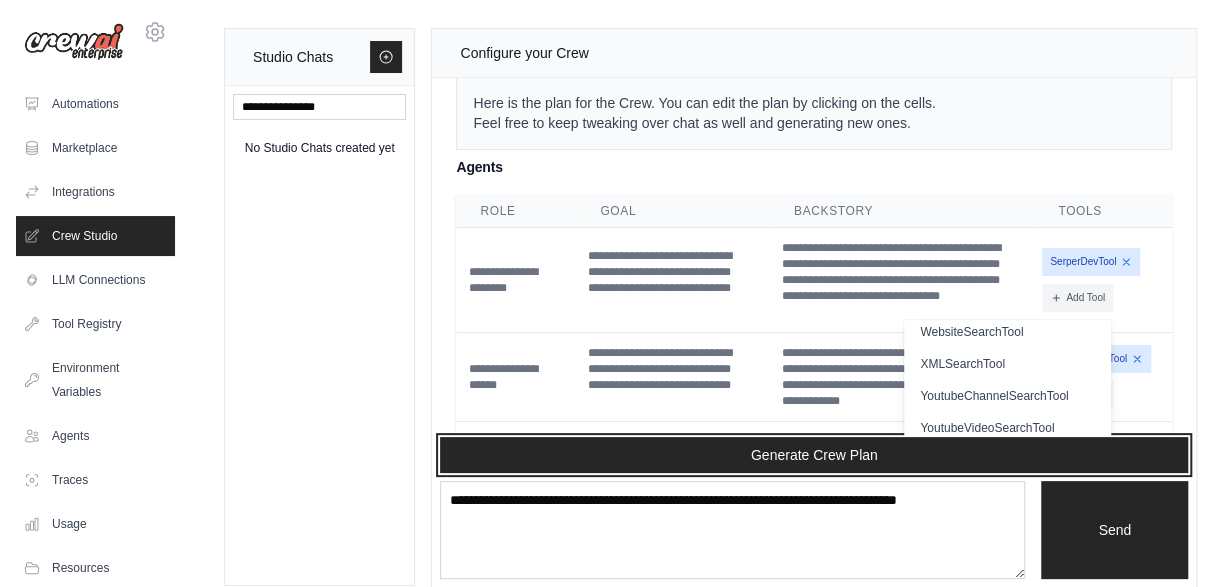 click on "Generate Crew Plan" at bounding box center [814, 455] 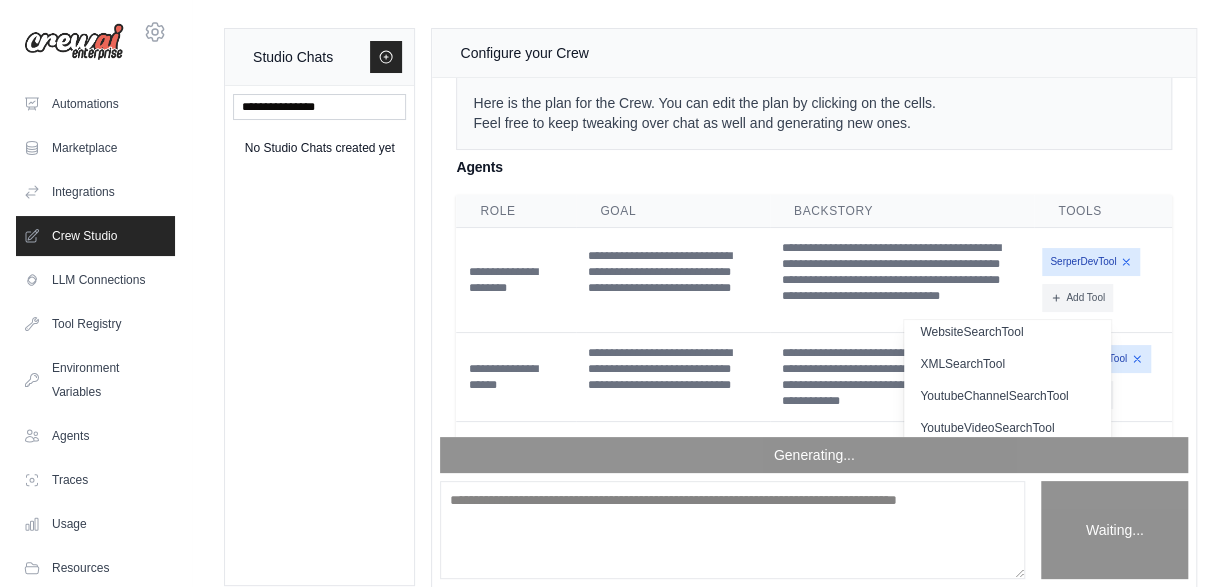 click on "Tools" at bounding box center [1103, 211] 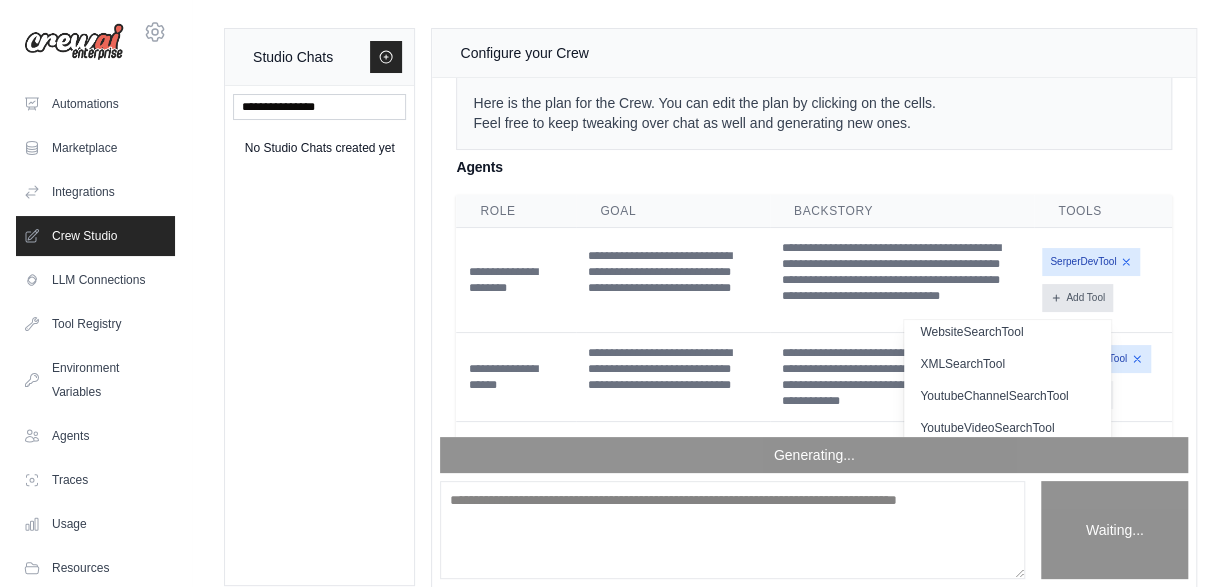 click on "Add Tool" at bounding box center (1077, 298) 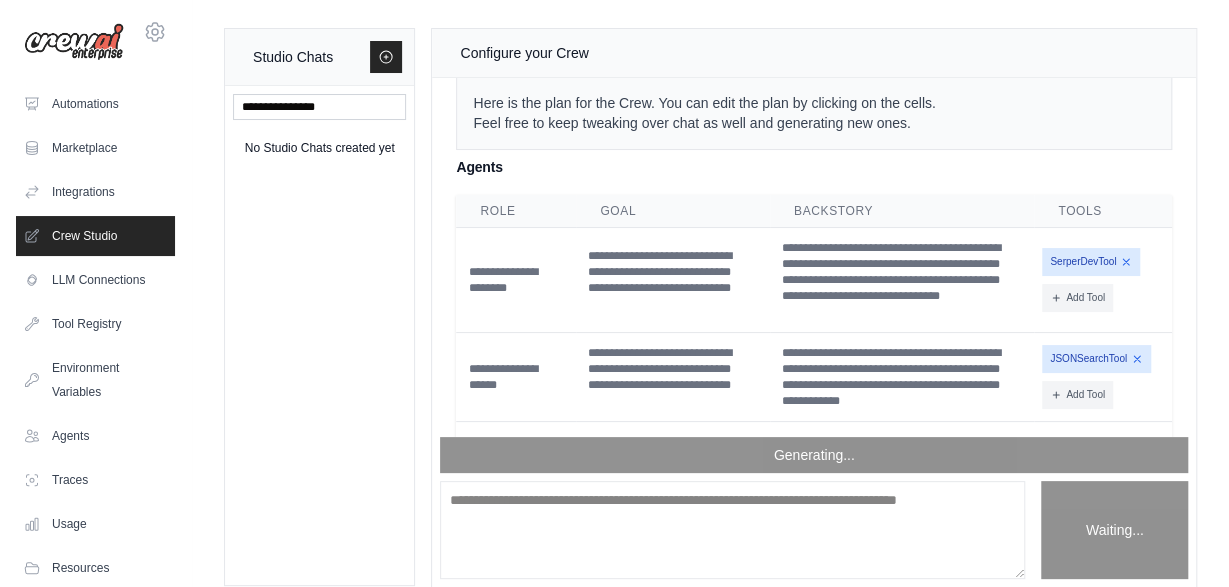 click on "**********" at bounding box center (814, 490) 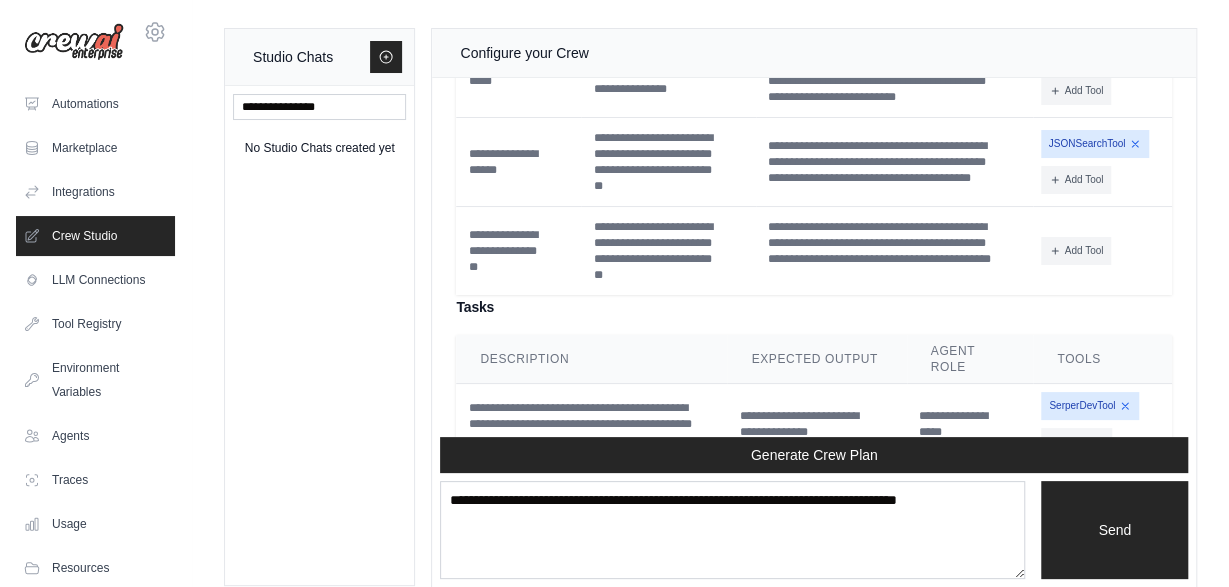 scroll, scrollTop: 3573, scrollLeft: 0, axis: vertical 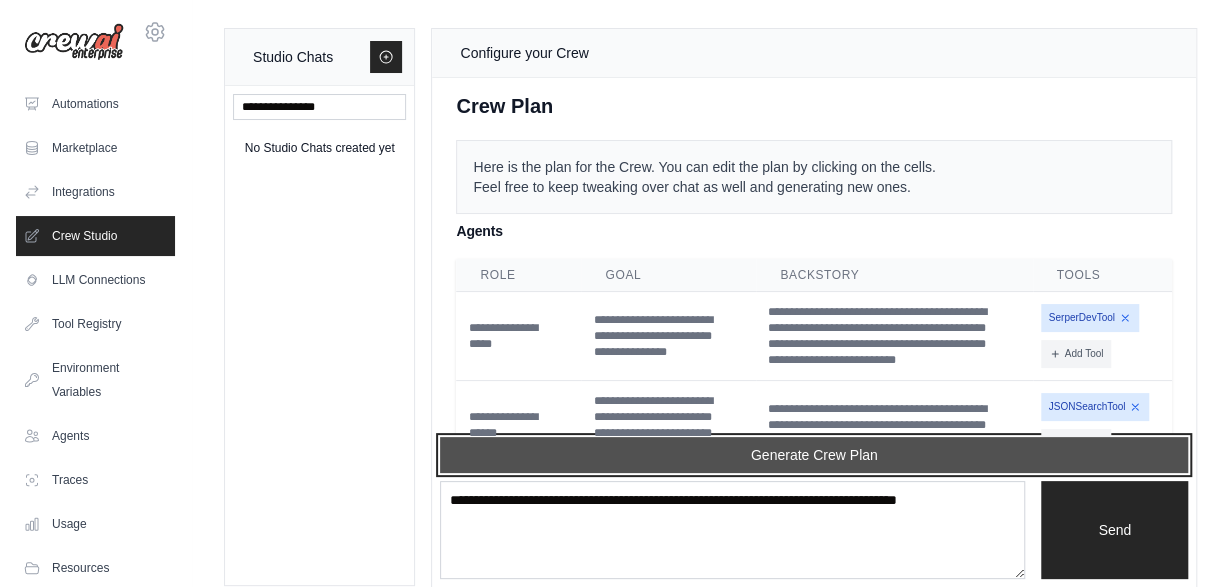 click on "Generate Crew Plan" at bounding box center (814, 455) 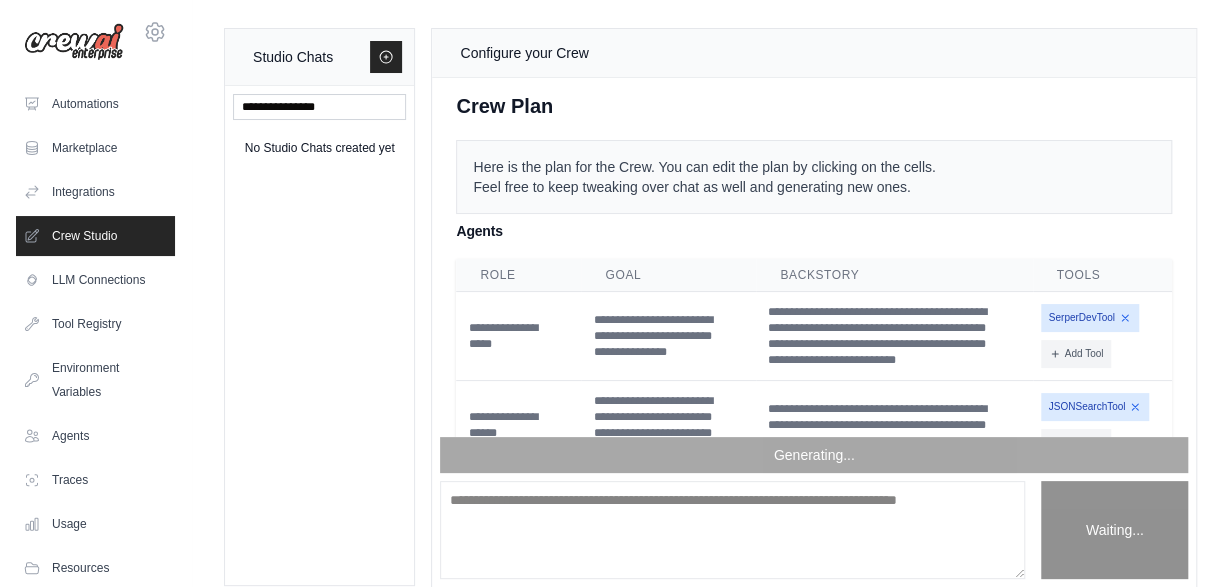 scroll, scrollTop: 5217, scrollLeft: 0, axis: vertical 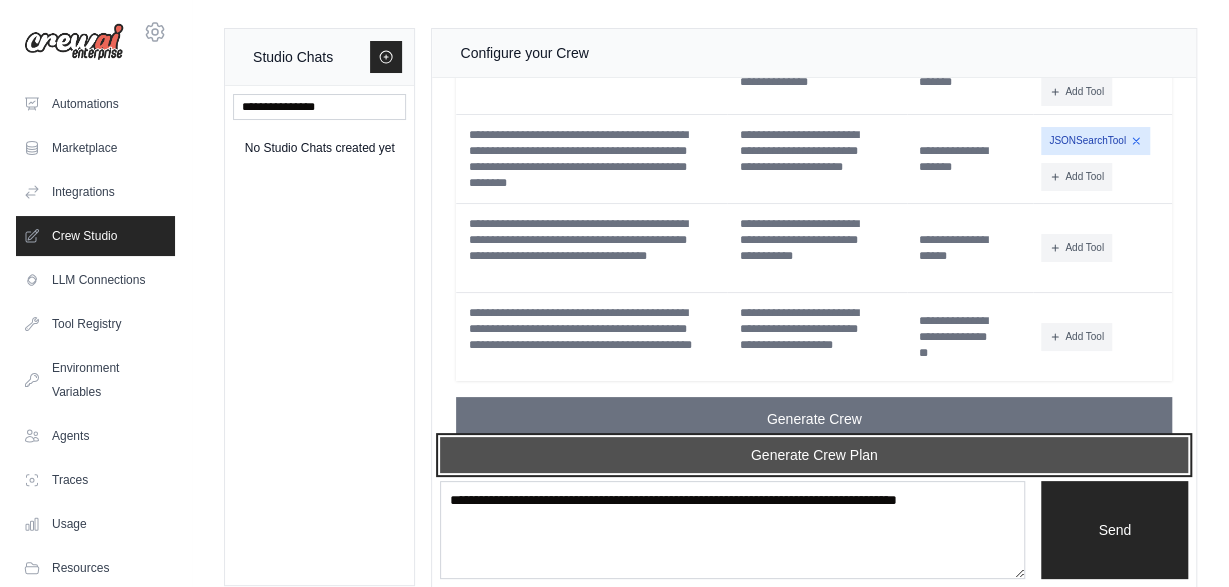 click on "Generate Crew Plan" at bounding box center (814, 455) 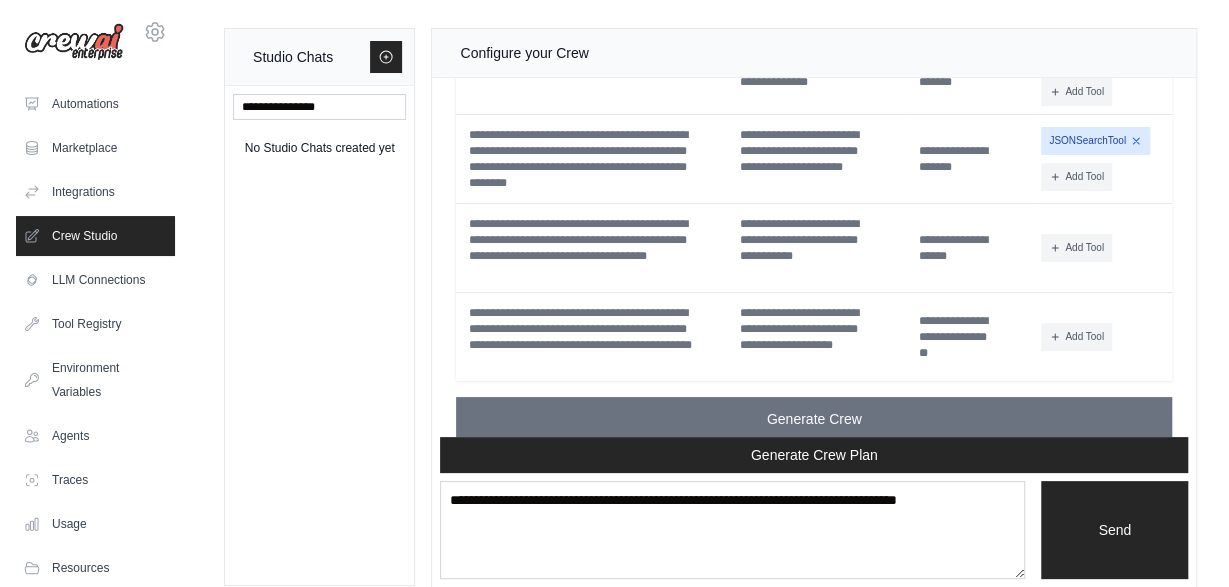 scroll, scrollTop: 6260, scrollLeft: 0, axis: vertical 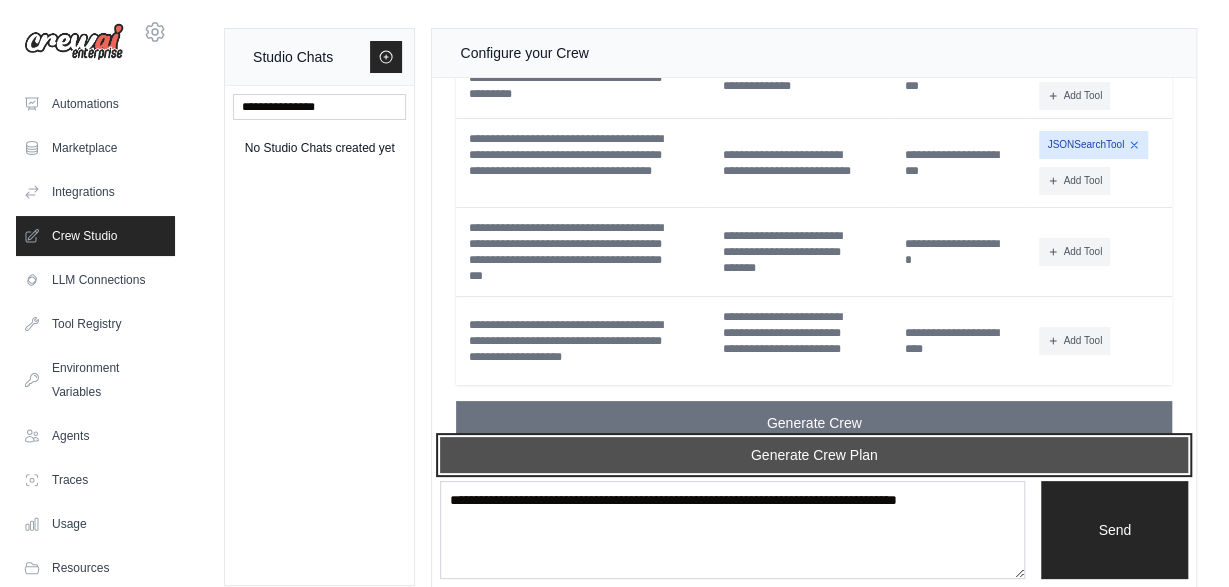 click on "Generate Crew Plan" at bounding box center [814, 455] 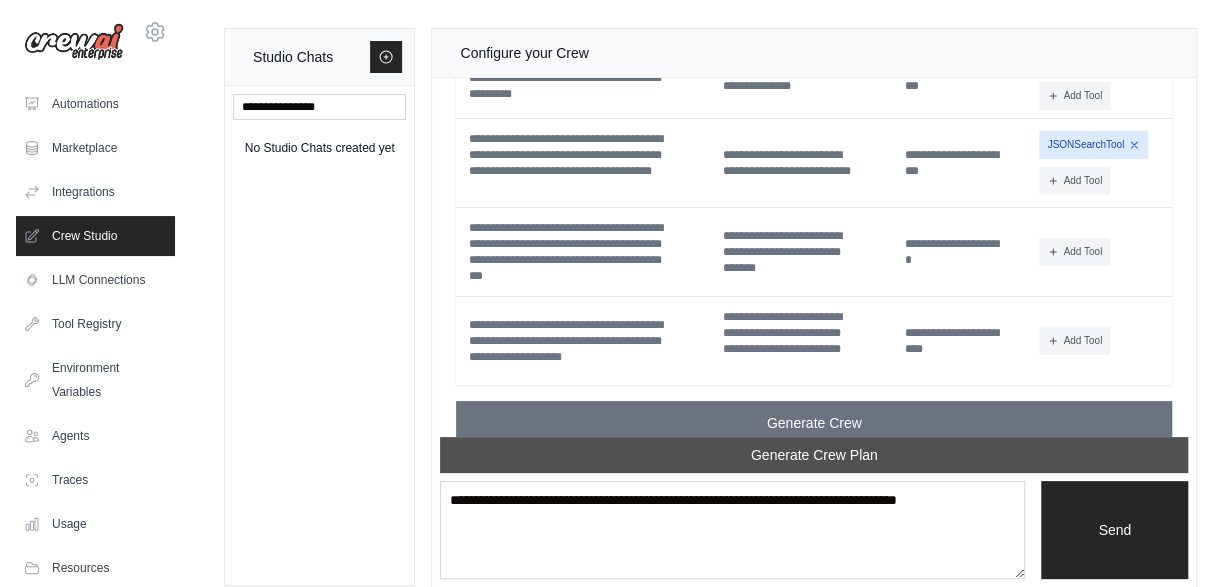 scroll, scrollTop: 7288, scrollLeft: 0, axis: vertical 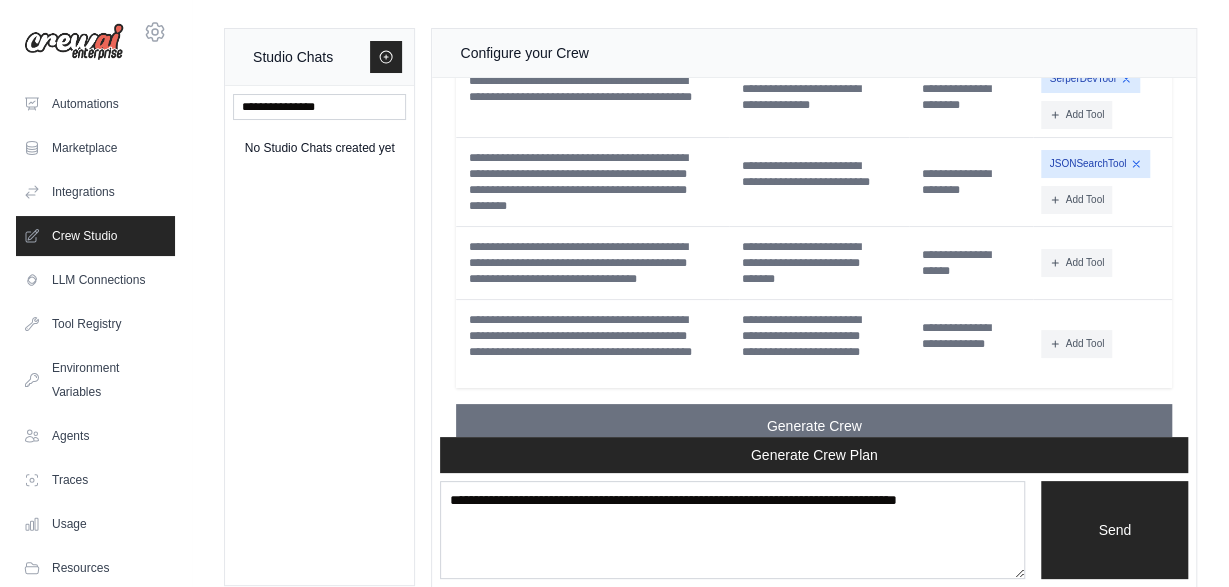 click on "Studio Chats
No Studio Chats created yet
Configure your Crew Crew Assistant Hey there, what are you trying to accomplish and what kind of automation you want to build? Keep in mind that the tools available for the agents will taking into account the environment variables defined, so make sure to set those. You Get the weather report for [CITY], [STATE] every 5 mins, understand the trends, and send message on WhatsApp for any significant weather changes. Crew Assistant To build an automation that fetches the weather report for [CITY], [STATE] every 5 minutes, analyzes the trends, and sends a WhatsApp message for any significant weather changes, we can design a plan using CrewAI. Here's how we can structure this automation:" at bounding box center [710, 308] 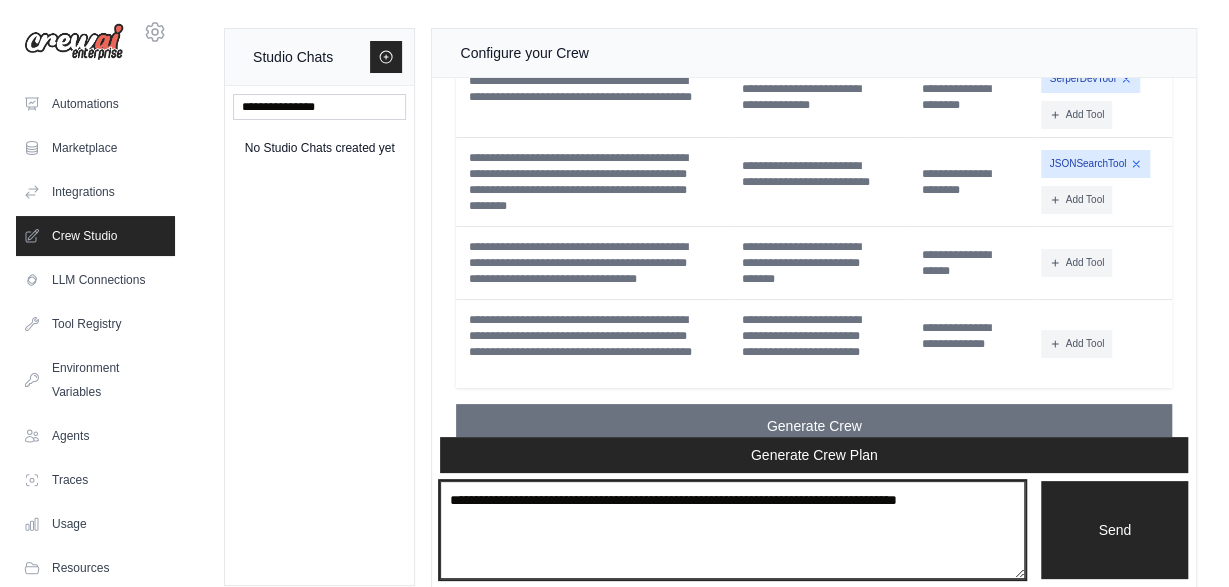 click at bounding box center [732, 529] 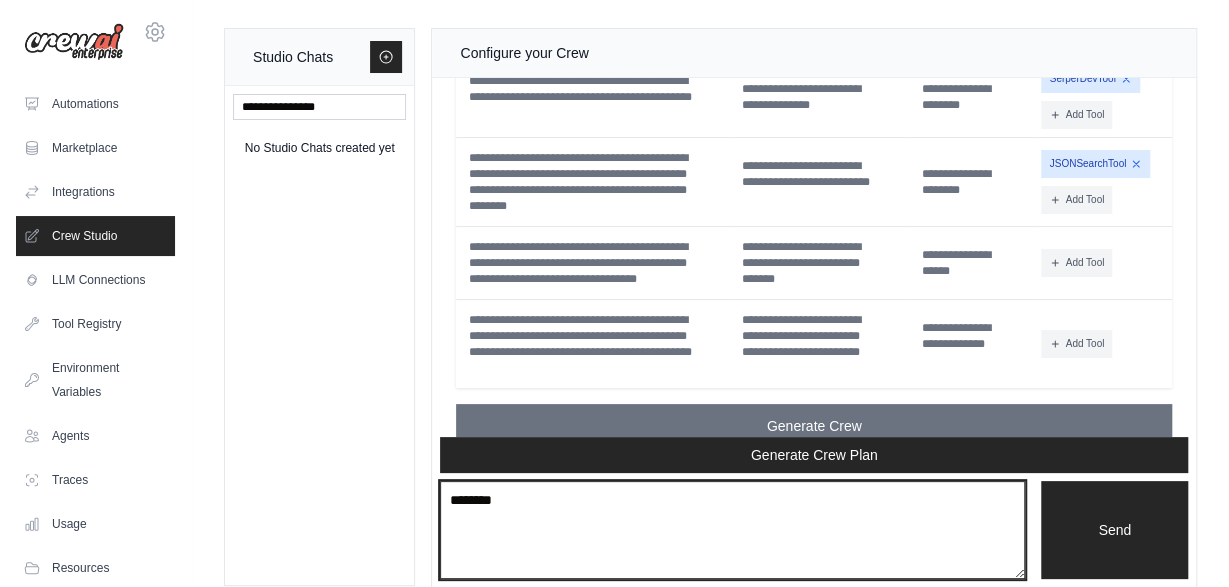 type on "*********" 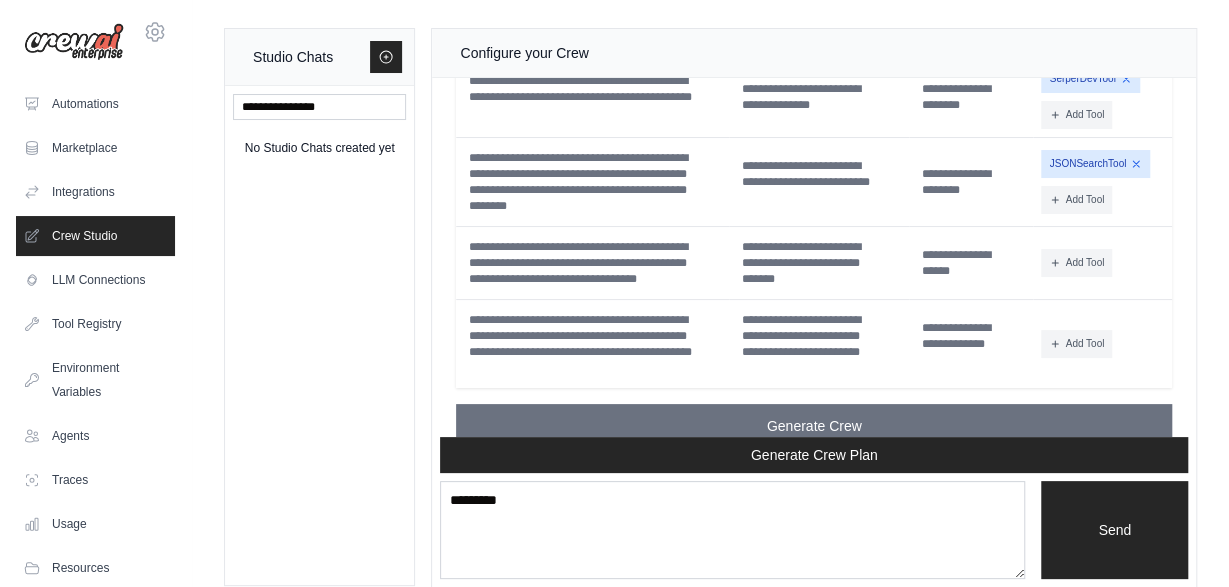 type 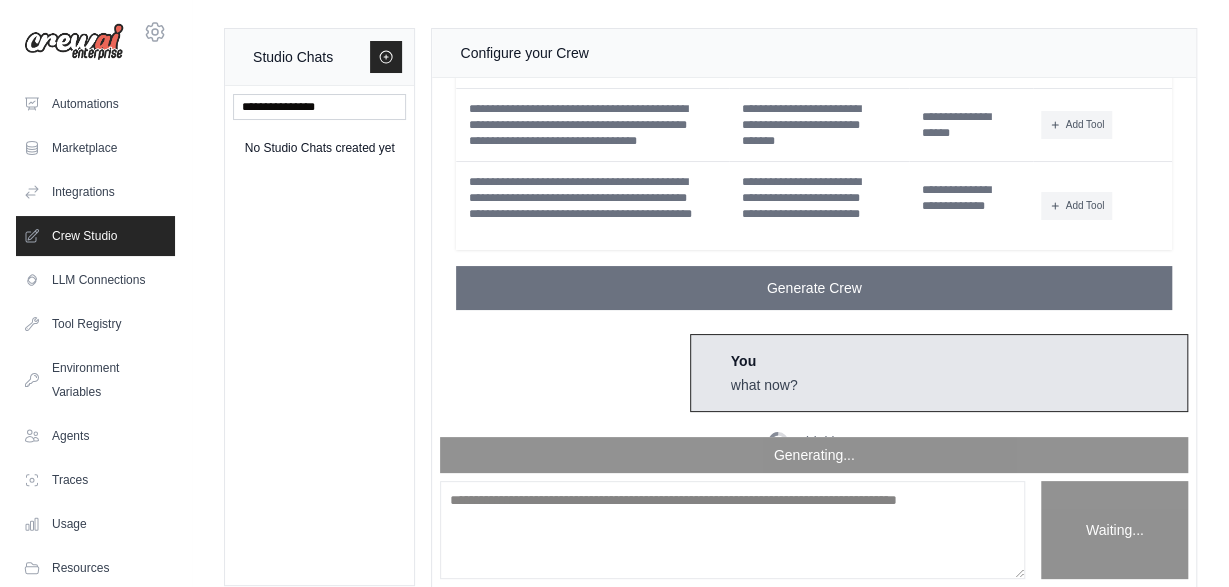 scroll, scrollTop: 7844, scrollLeft: 0, axis: vertical 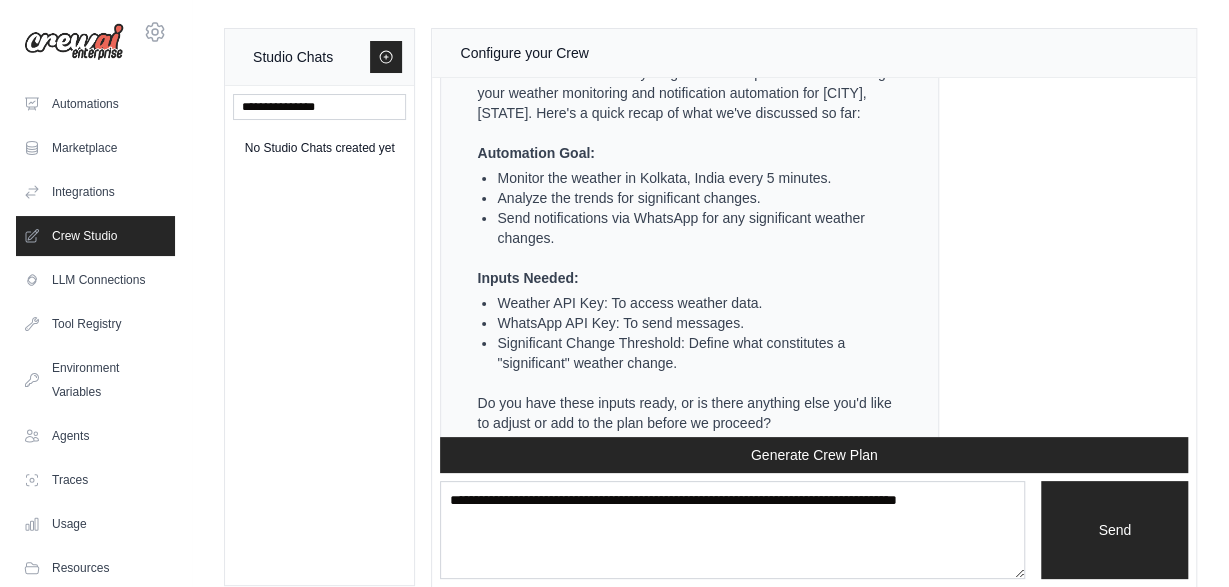 click on "Crew Assistant Hey there, what are you trying to accomplish and what kind of automation you want to build? Keep in mind that the tools available for the agents will taking into account the environment variables defined, so make sure to set those. You Get the weather report for [CITY], [STATE] every 5 mins, understand the trends, and send message on WhatsApp for any significant weather changes. Crew Assistant To build an automation that fetches the weather report for [CITY], [STATE] every 5 minutes, analyzes the trends, and sends a WhatsApp message for any significant weather changes, we can design a plan using CrewAI. Here's how we can structure this automation:
Automation Plan:
Monitor and analyze the weather in [CITY], [STATE], and notify via WhatsApp for significant changes.
Output:
Real-time notifications on WhatsApp for significant weather changes in [CITY], [STATE].
Inputs:
Location: [CITY], [STATE] Weather API Key: {weather api key} WhatsApp API Key: {whatsapp api key}
Tools Selected:" at bounding box center (814, 257) 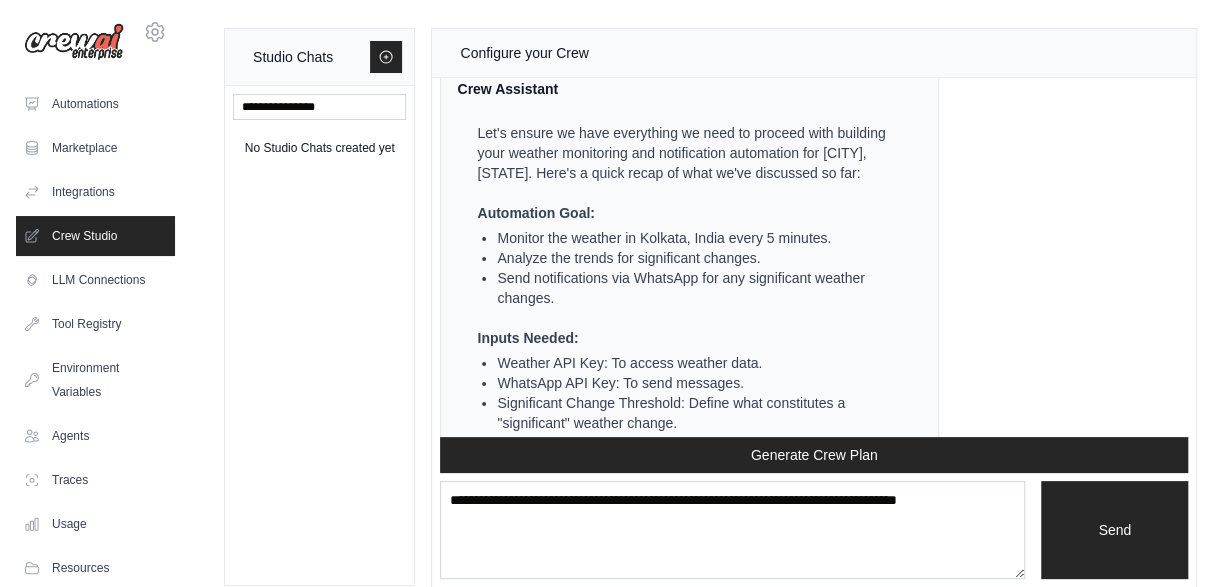 scroll, scrollTop: 7844, scrollLeft: 0, axis: vertical 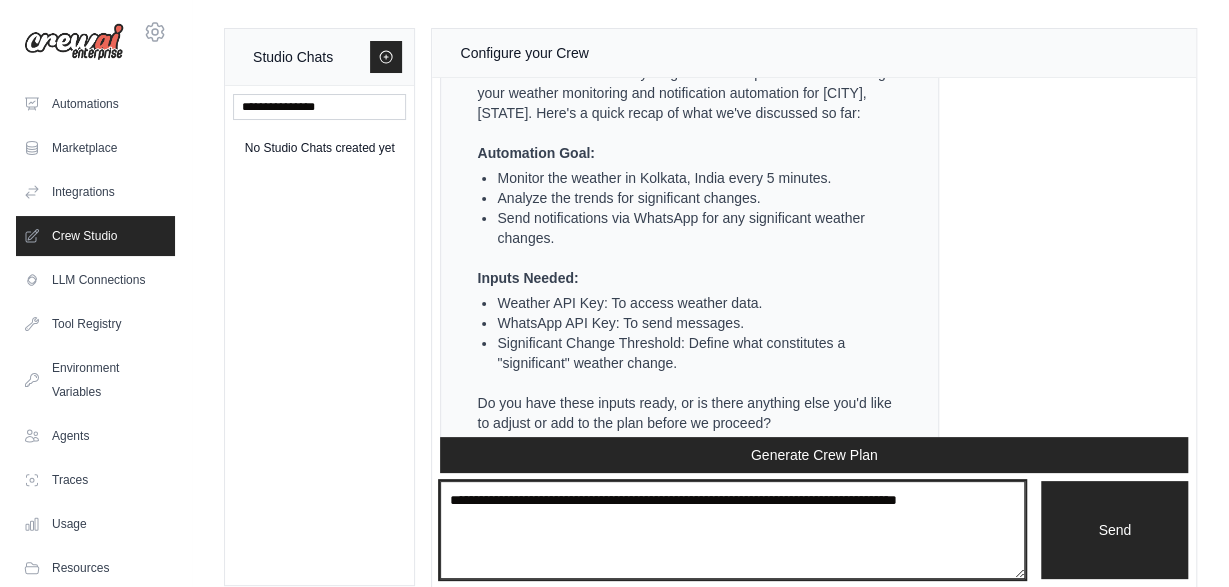 click at bounding box center (732, 529) 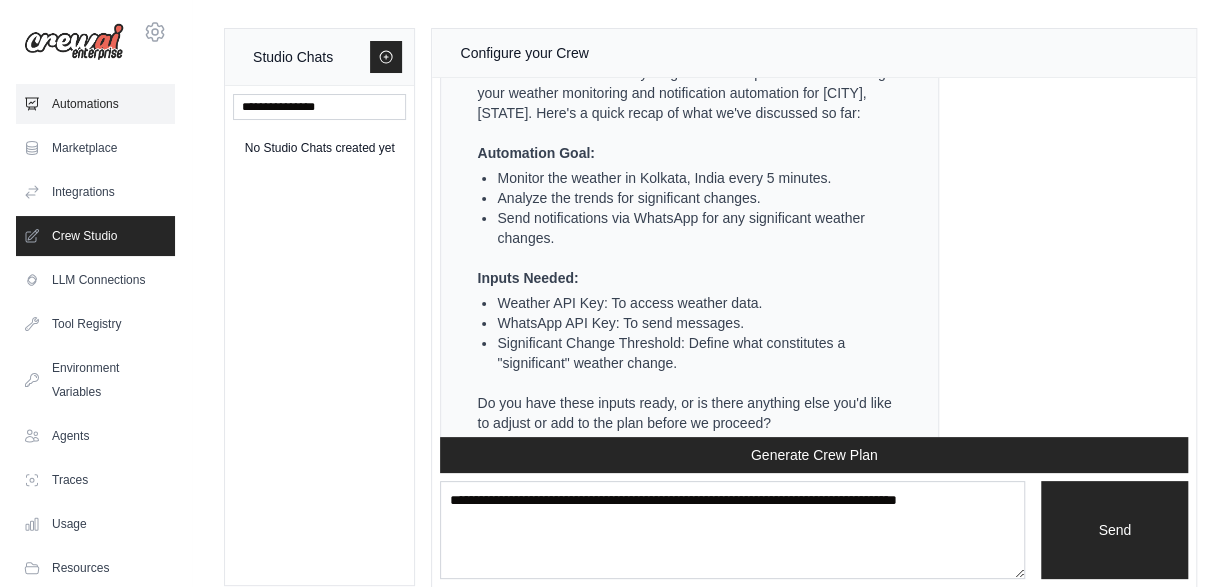 click on "Automations" at bounding box center [95, 104] 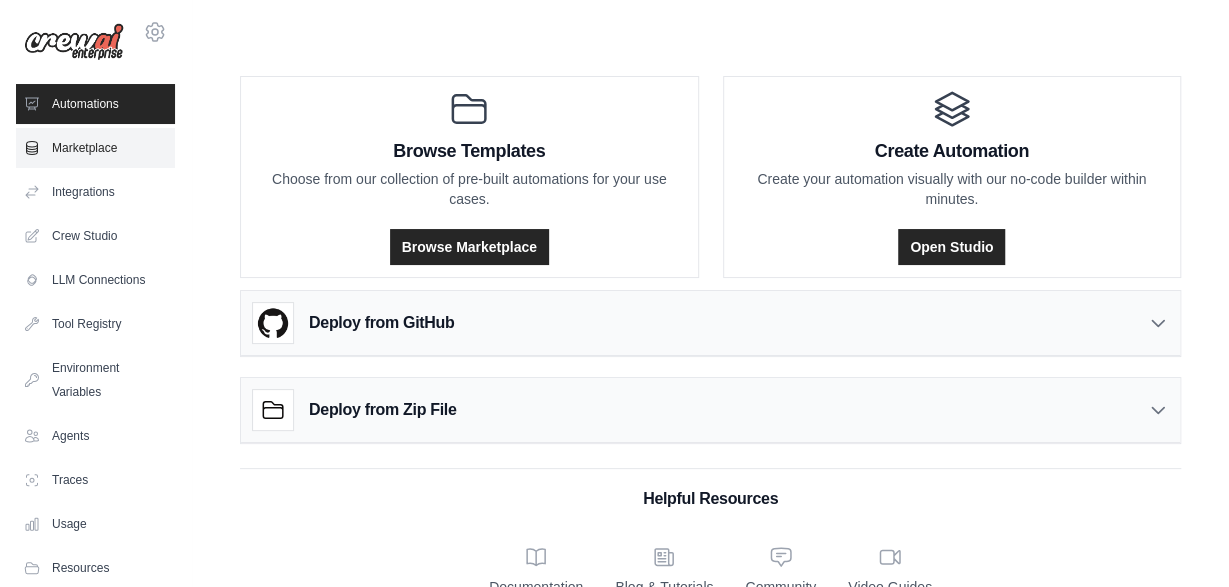 click on "Marketplace" at bounding box center [95, 148] 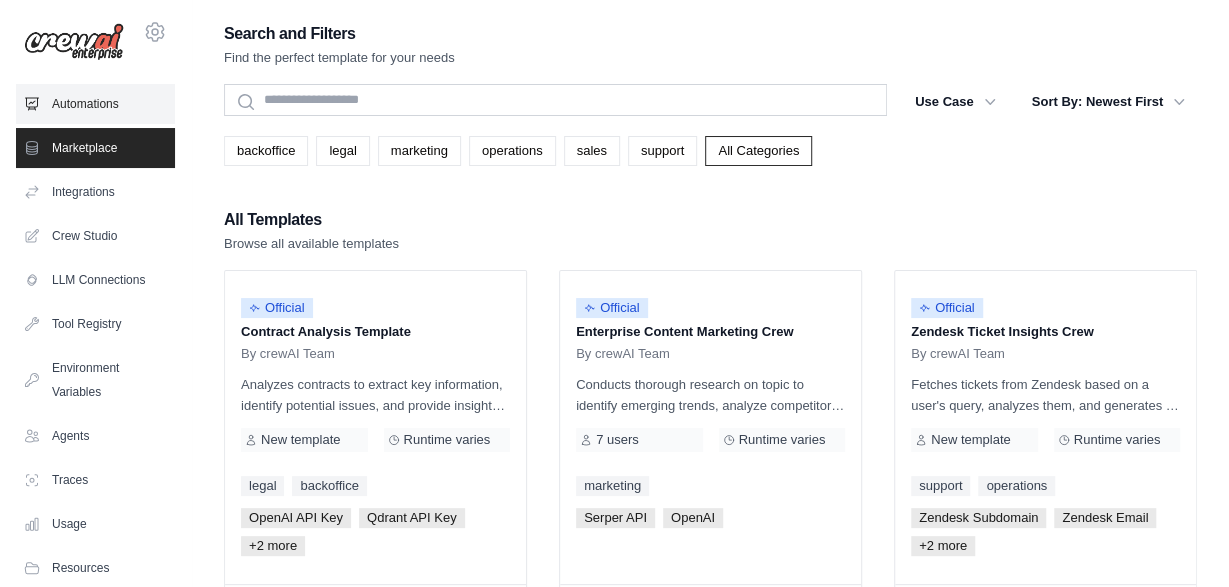 click on "Automations" at bounding box center [95, 104] 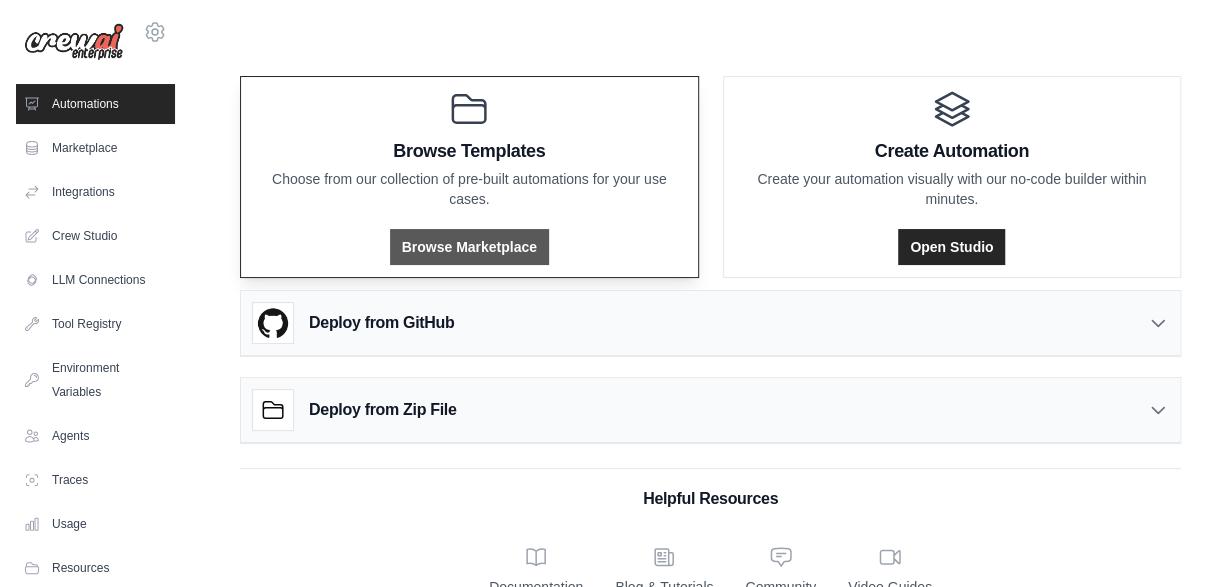 click on "Browse Marketplace" at bounding box center [469, 247] 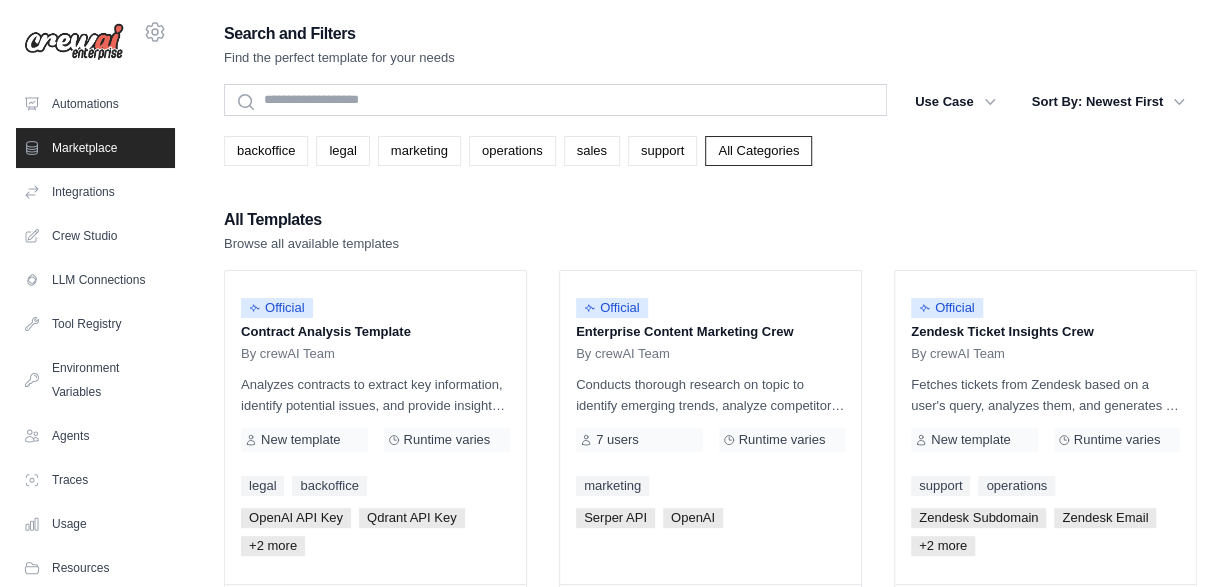 click on "Search and Filters
Find the perfect template for your needs
Search
Use Case
backoffice
legal
marketing
operations
sales
support
Clear All Filters" at bounding box center [710, 942] 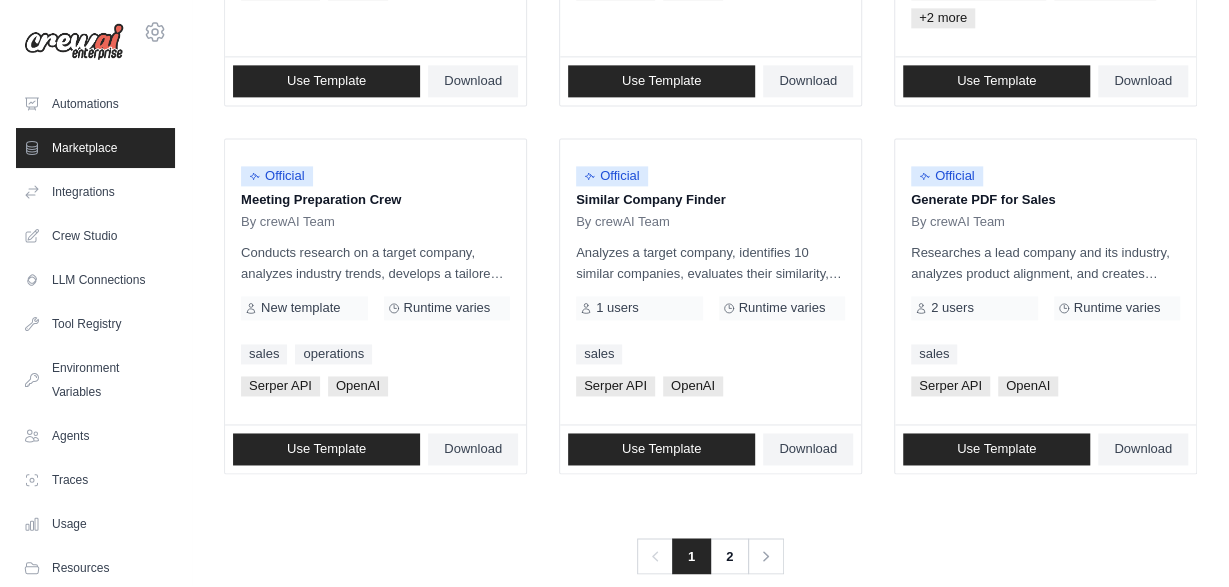 scroll, scrollTop: 1317, scrollLeft: 0, axis: vertical 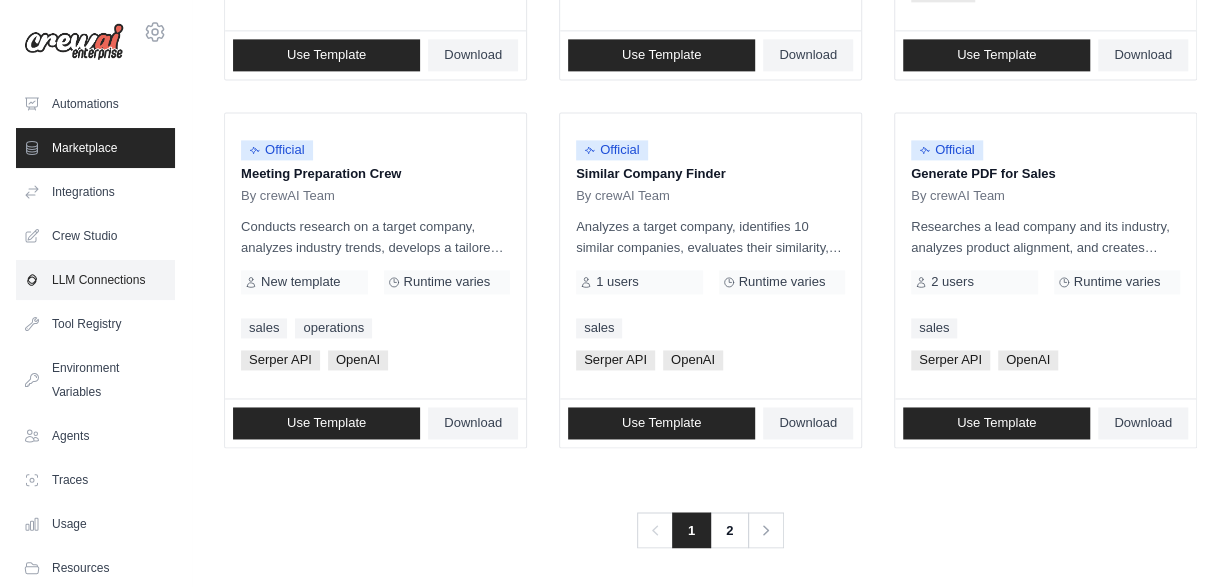 click on "LLM Connections" at bounding box center (95, 280) 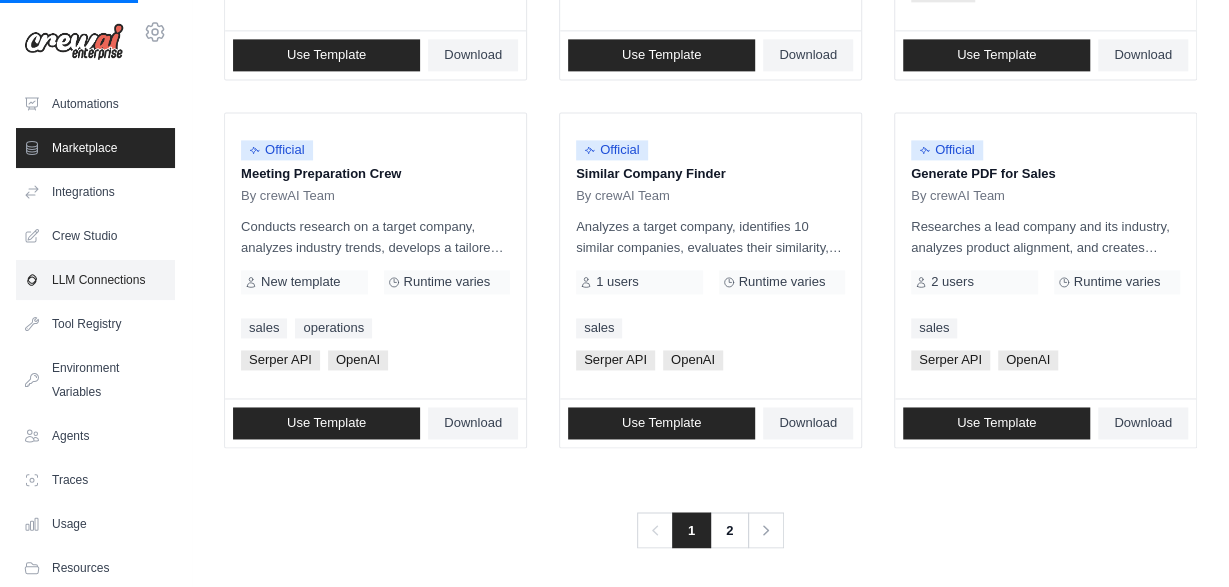 scroll, scrollTop: 0, scrollLeft: 0, axis: both 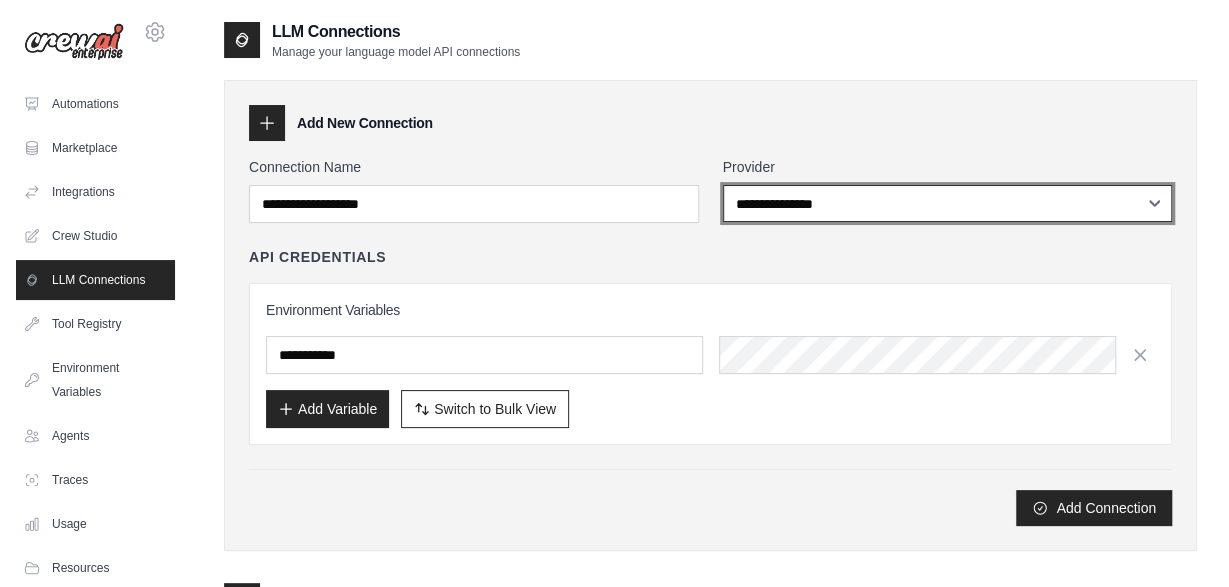 click on "**********" at bounding box center (948, 203) 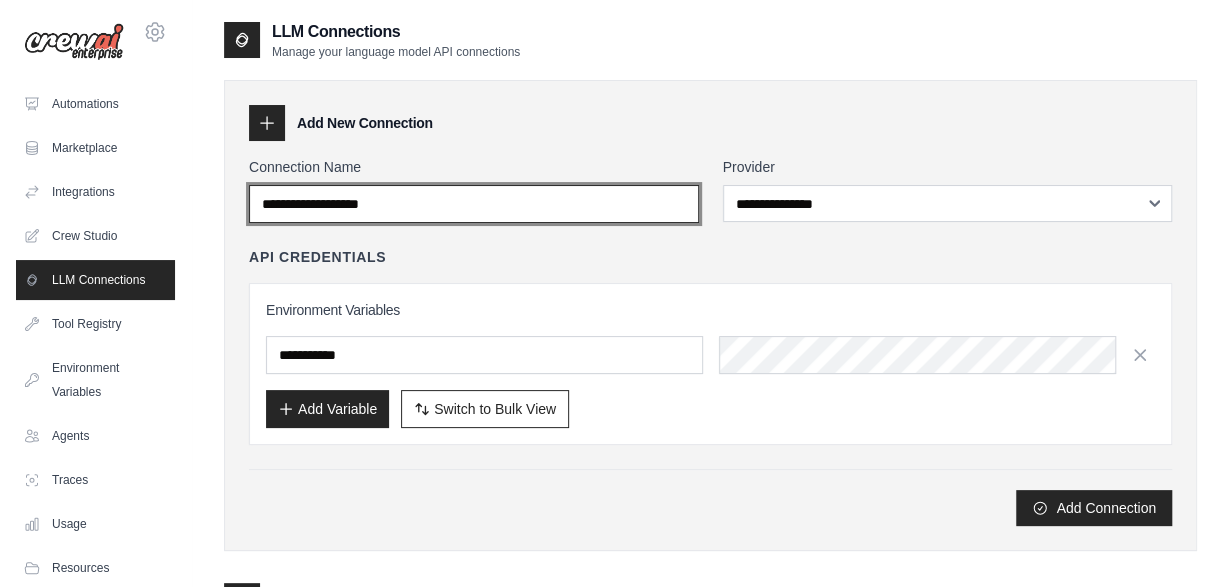 click on "Connection Name" at bounding box center (474, 204) 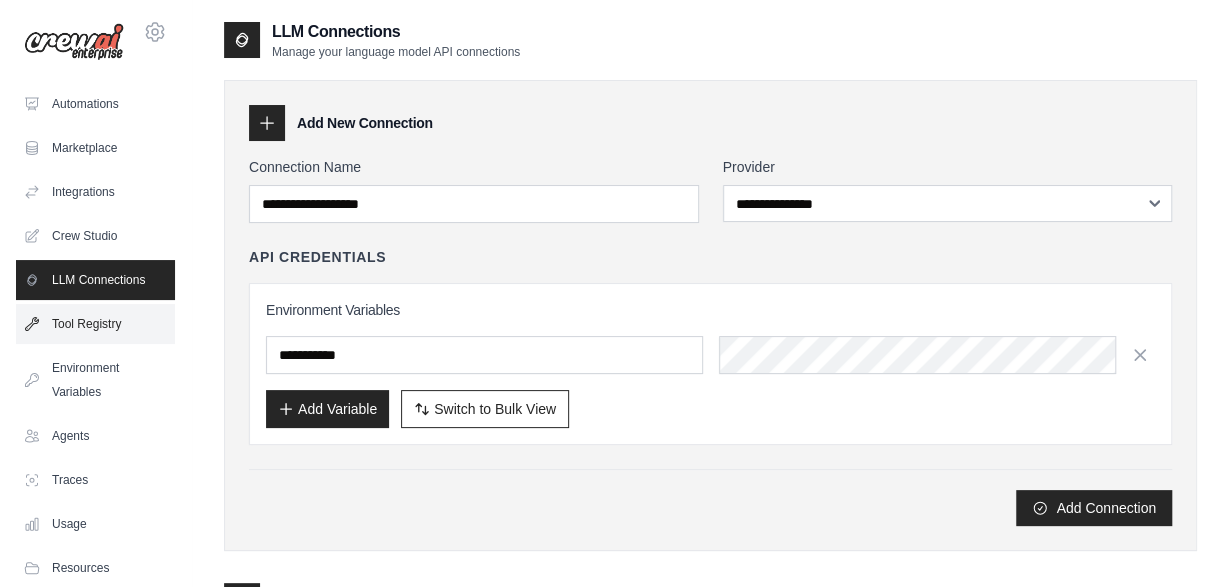 click on "Tool Registry" at bounding box center (95, 324) 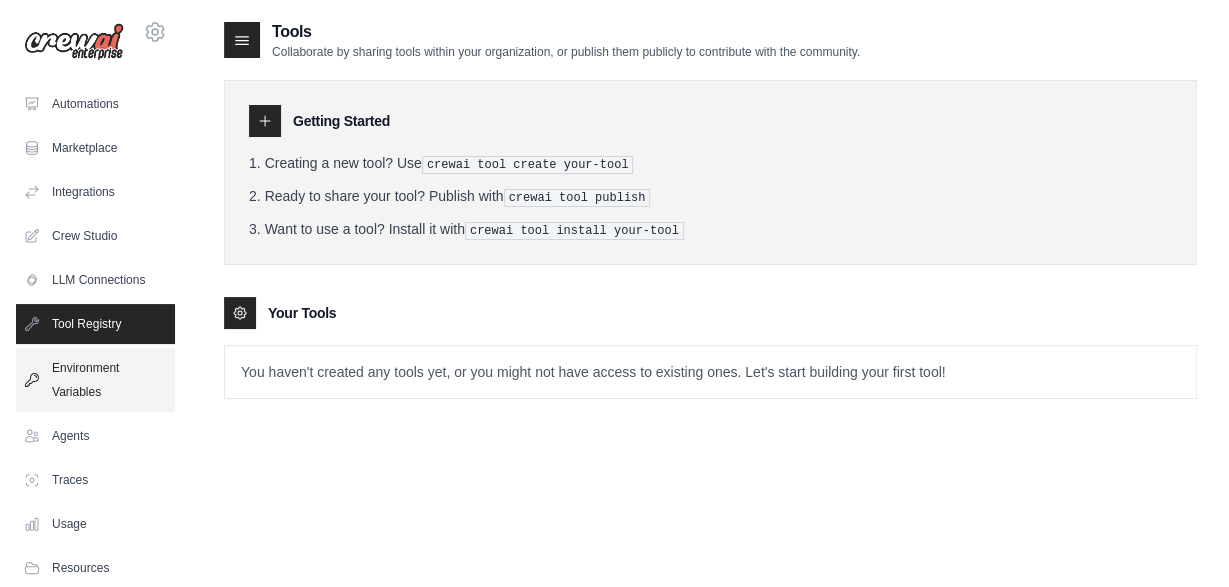 click on "Environment Variables" at bounding box center [95, 380] 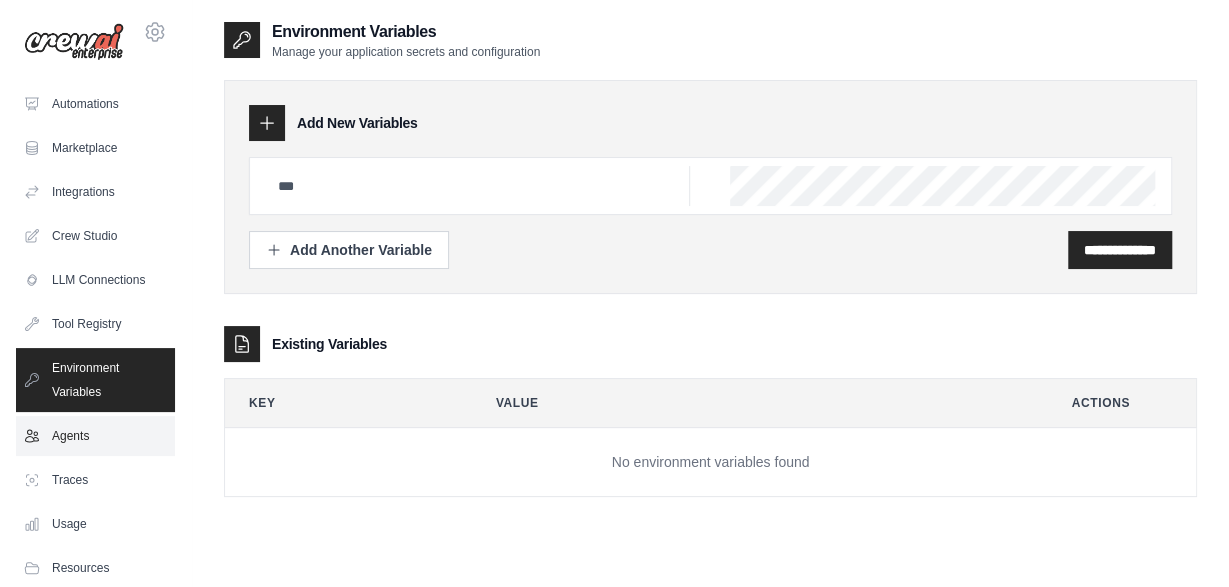 click on "Agents" at bounding box center [95, 436] 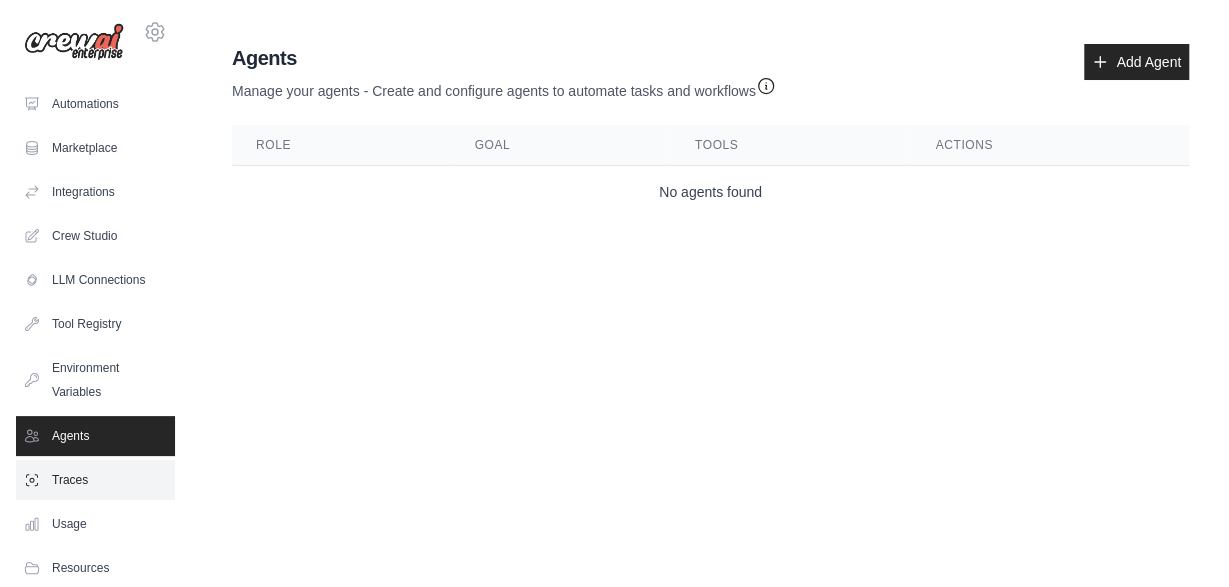 click on "Traces" at bounding box center (95, 480) 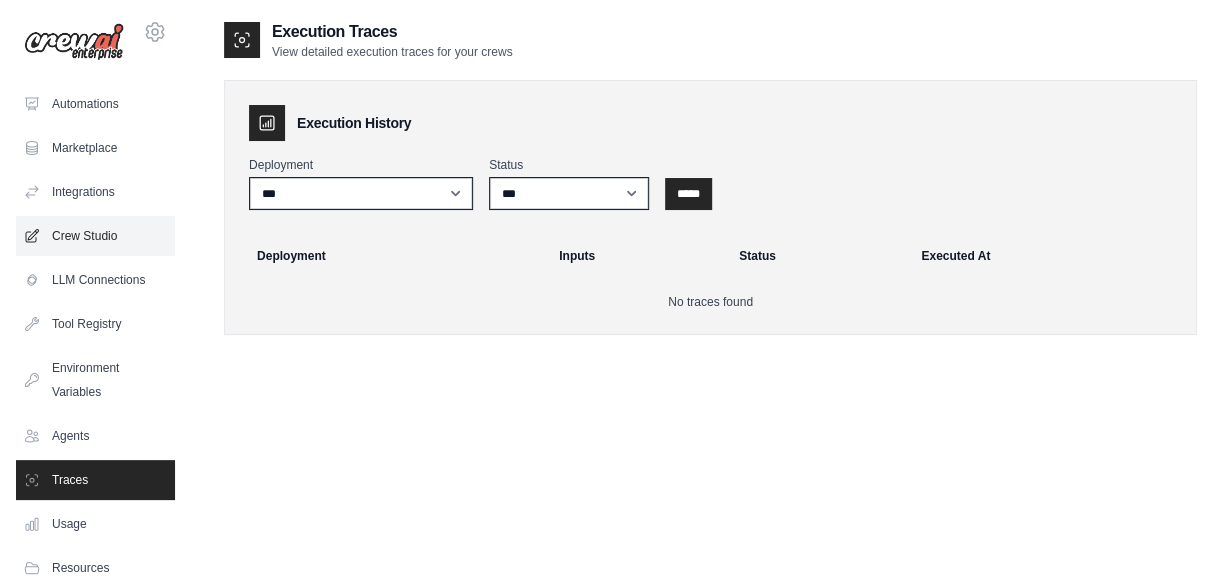 click on "Crew Studio" at bounding box center (95, 236) 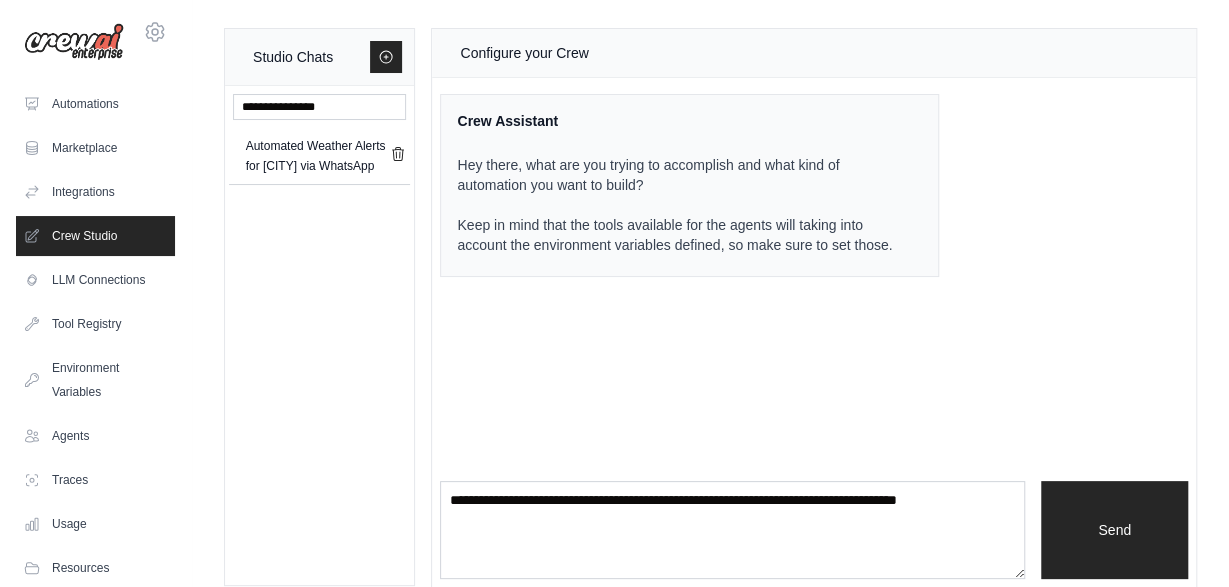 click on "Hey there, what are you trying to accomplish and what kind of automation you want to build? Keep in mind that the tools available for the agents will taking into account the environment variables defined, so make sure to set those." at bounding box center [677, 205] 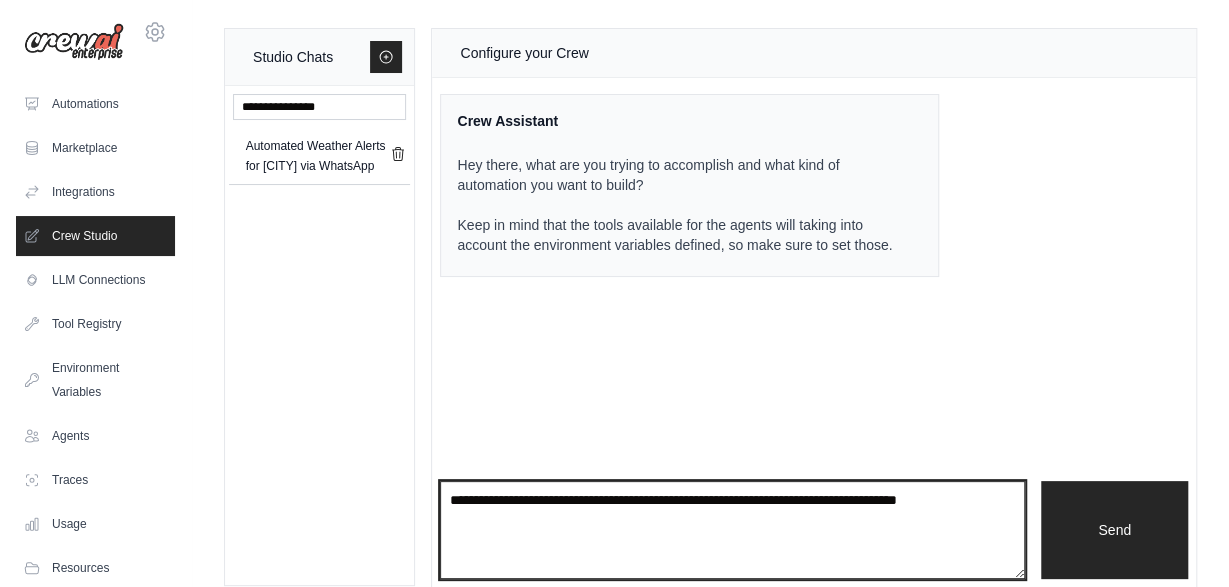 click at bounding box center (732, 530) 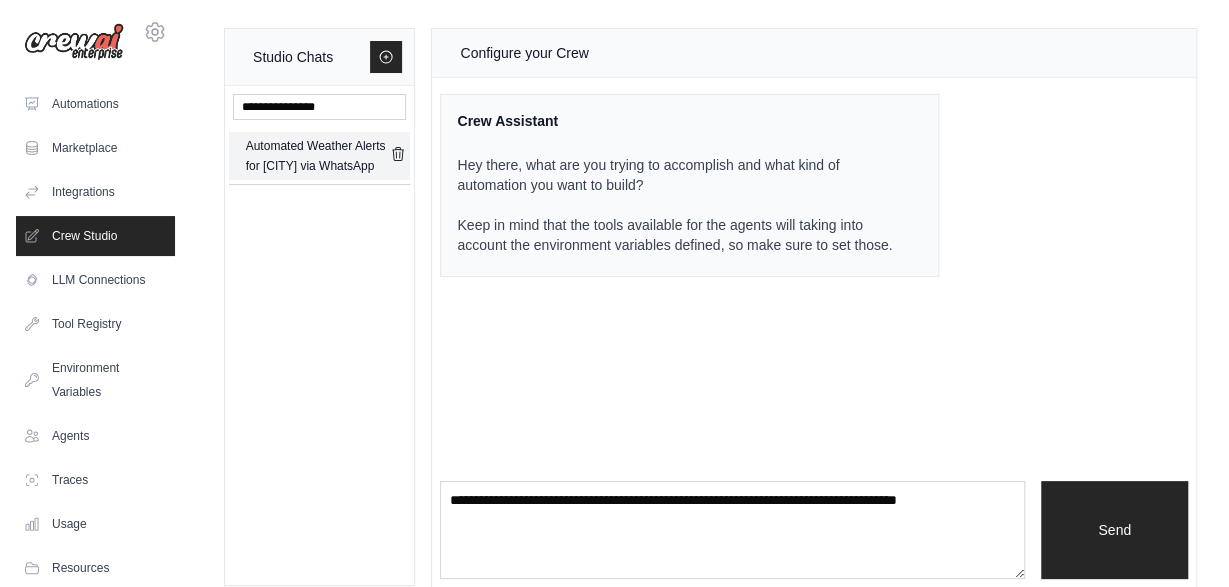 click on "Automated Weather Alerts for [CITY] via WhatsApp" at bounding box center [318, 156] 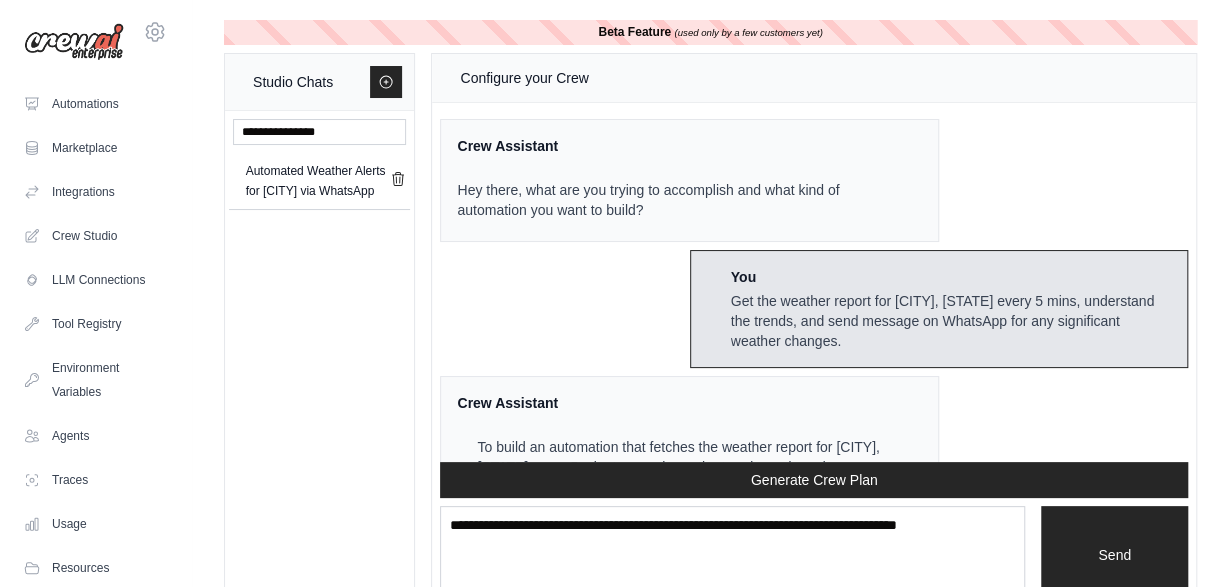scroll, scrollTop: 7784, scrollLeft: 0, axis: vertical 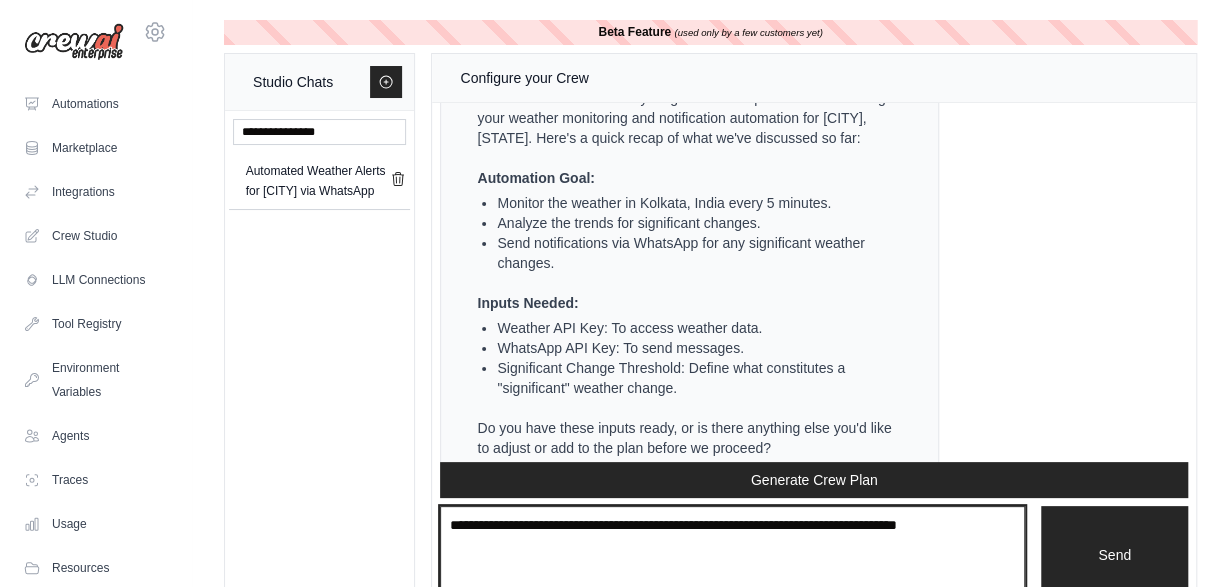 click at bounding box center [732, 555] 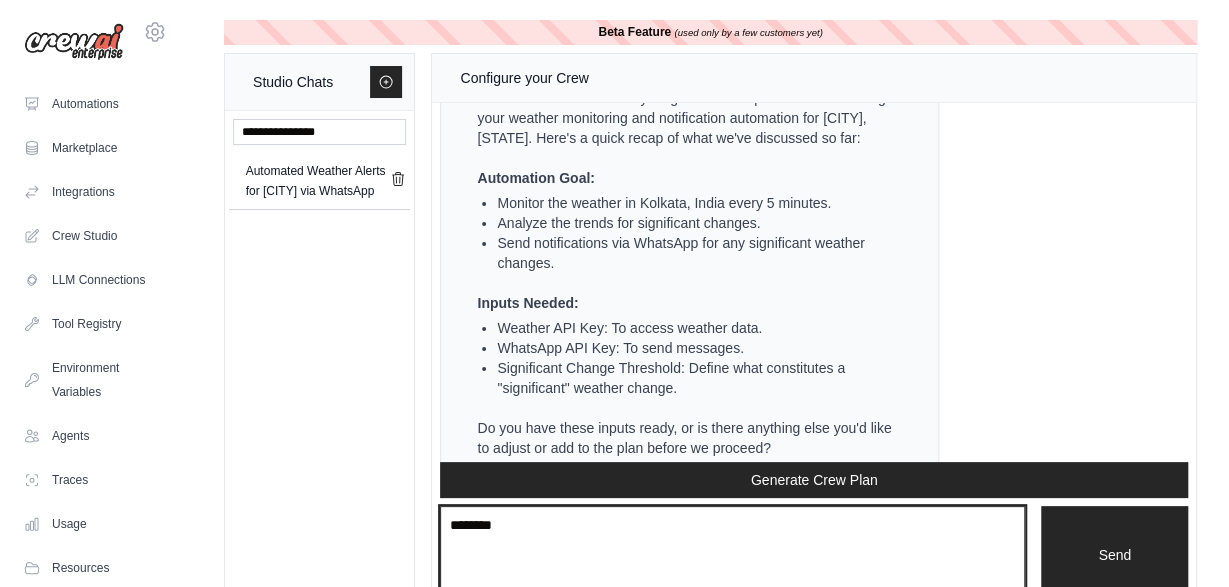 type on "*********" 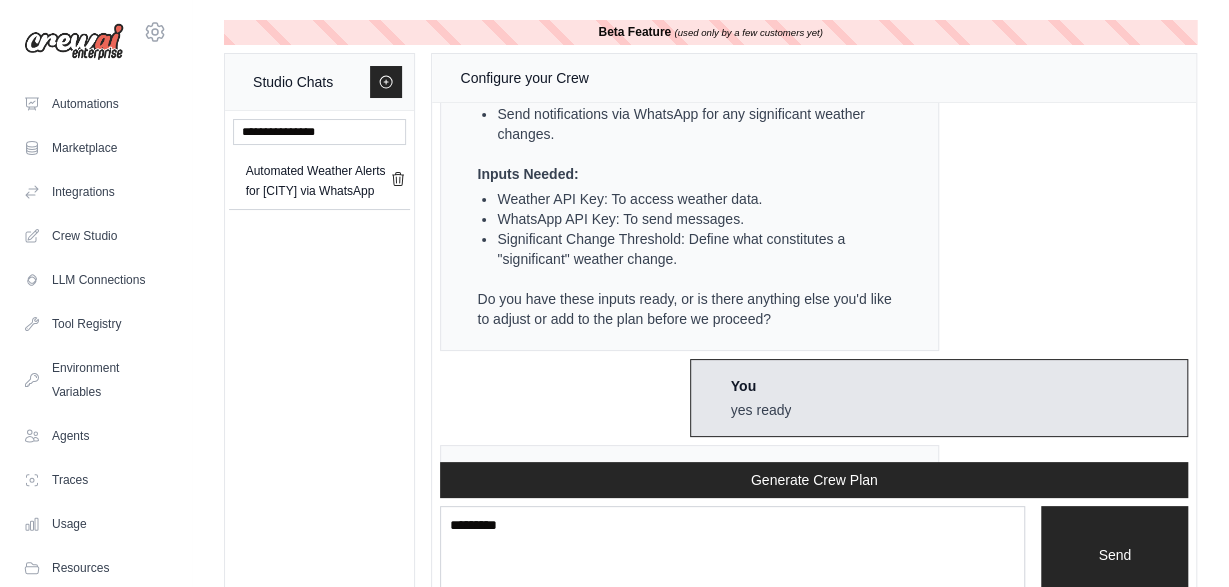 scroll, scrollTop: 8978, scrollLeft: 0, axis: vertical 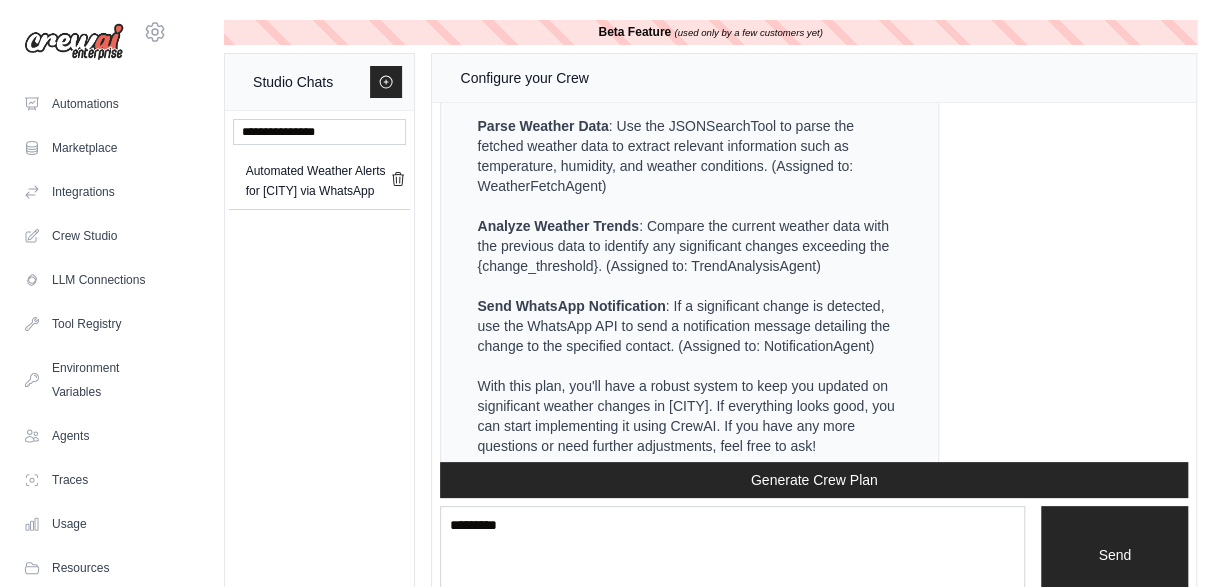click on "Crew Assistant Hey there, what are you trying to accomplish and what kind of automation you want to build?
You Get the weather report for [CITY], [STATE] every 5 mins, understand the trends, and send message on WhatsApp for any significant weather changes. Crew Assistant To build an automation that fetches the weather report for [CITY], [STATE] every 5 minutes, analyzes the trends, and sends a WhatsApp message for any significant weather changes, we can design a plan using CrewAI. Here's how we can structure this automation:
Automation Plan:
Monitor and analyze the weather in [CITY], [STATE], and notify via WhatsApp for significant changes.
Output:
Real-time notifications on WhatsApp for significant weather changes in [CITY], [STATE].
Inputs:
Location: [CITY], [STATE] Weather API Key: {weather_api_key} WhatsApp API Key: {whatsapp_api_key} Significant Change Threshold: {change_threshold}
Tools Selected:
SerperDevTool: To perform web searches for weather data.
Agents:
Tasks:" at bounding box center (814, 282) 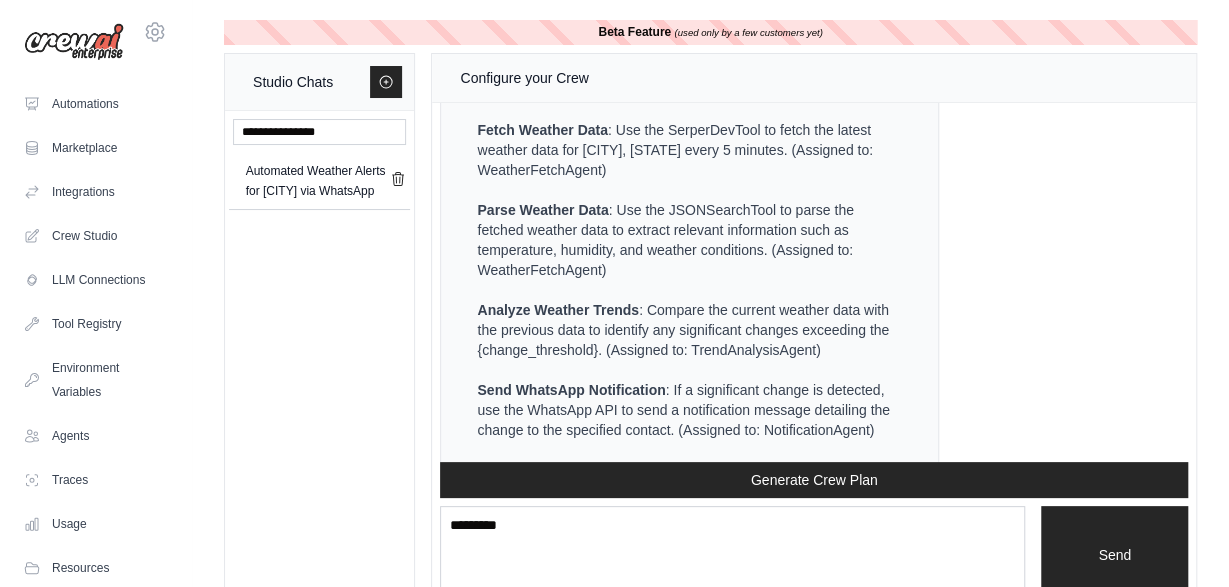 scroll, scrollTop: 8978, scrollLeft: 0, axis: vertical 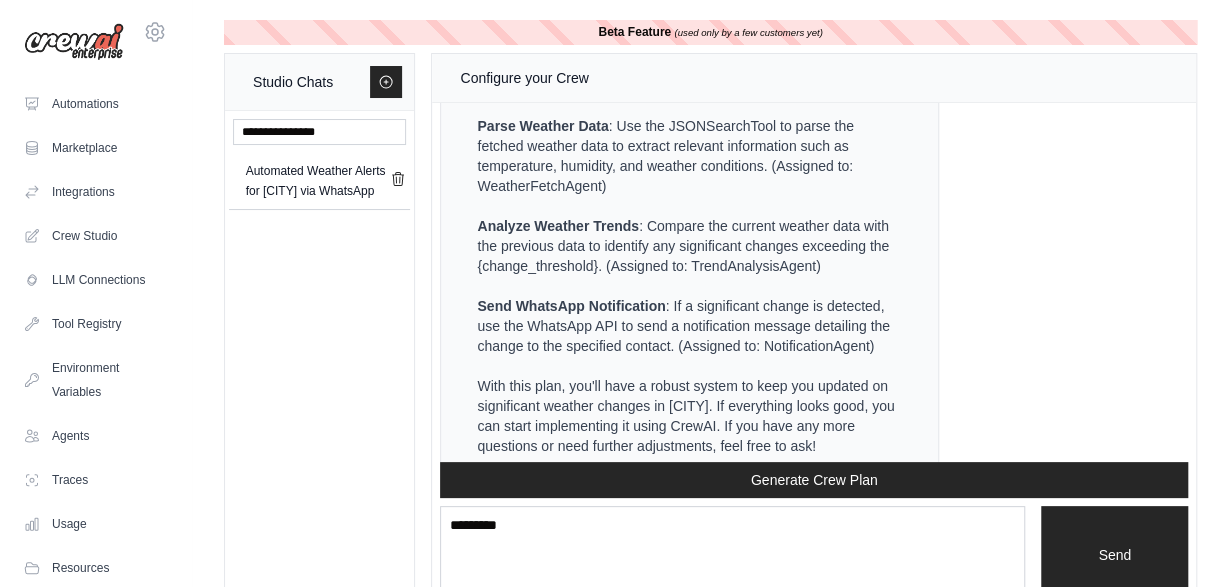 click on "Crew Assistant Hey there, what are you trying to accomplish and what kind of automation you want to build?
You Get the weather report for [CITY], [STATE] every 5 mins, understand the trends, and send message on WhatsApp for any significant weather changes. Crew Assistant To build an automation that fetches the weather report for [CITY], [STATE] every 5 minutes, analyzes the trends, and sends a WhatsApp message for any significant weather changes, we can design a plan using CrewAI. Here's how we can structure this automation:
Automation Plan:
Monitor and analyze the weather in [CITY], [STATE], and notify via WhatsApp for significant changes.
Output:
Real-time notifications on WhatsApp for significant weather changes in [CITY], [STATE].
Inputs:
Location: [CITY], [STATE] Weather API Key: {weather_api_key} WhatsApp API Key: {whatsapp_api_key} Significant Change Threshold: {change_threshold}
Tools Selected:
SerperDevTool: To perform web searches for weather data.
Agents:
Tasks:" at bounding box center (814, 282) 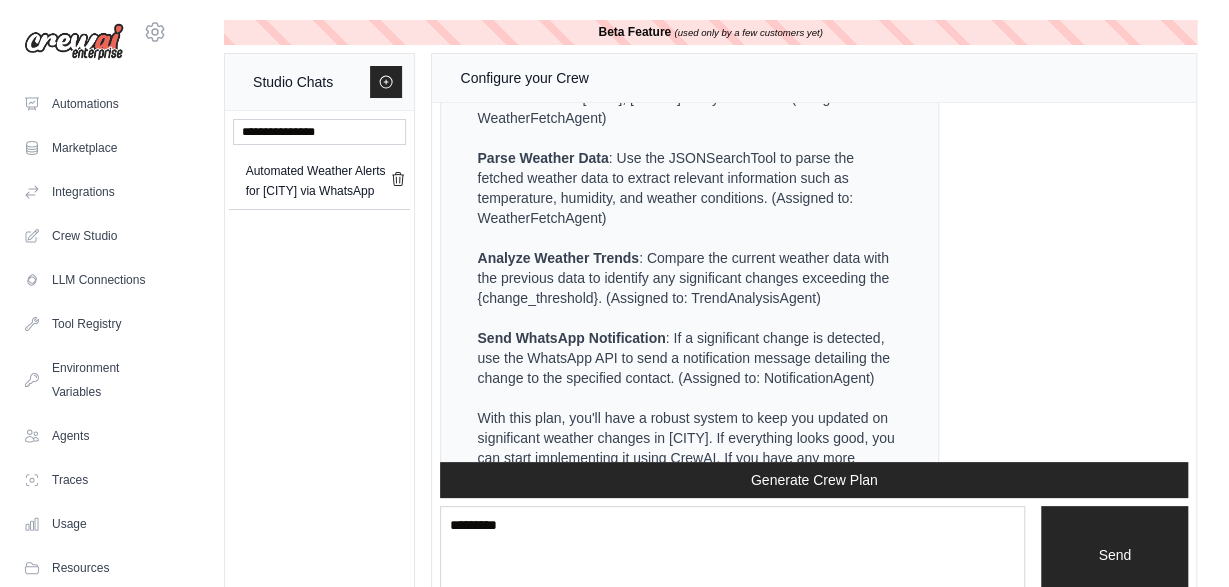 scroll, scrollTop: 8978, scrollLeft: 0, axis: vertical 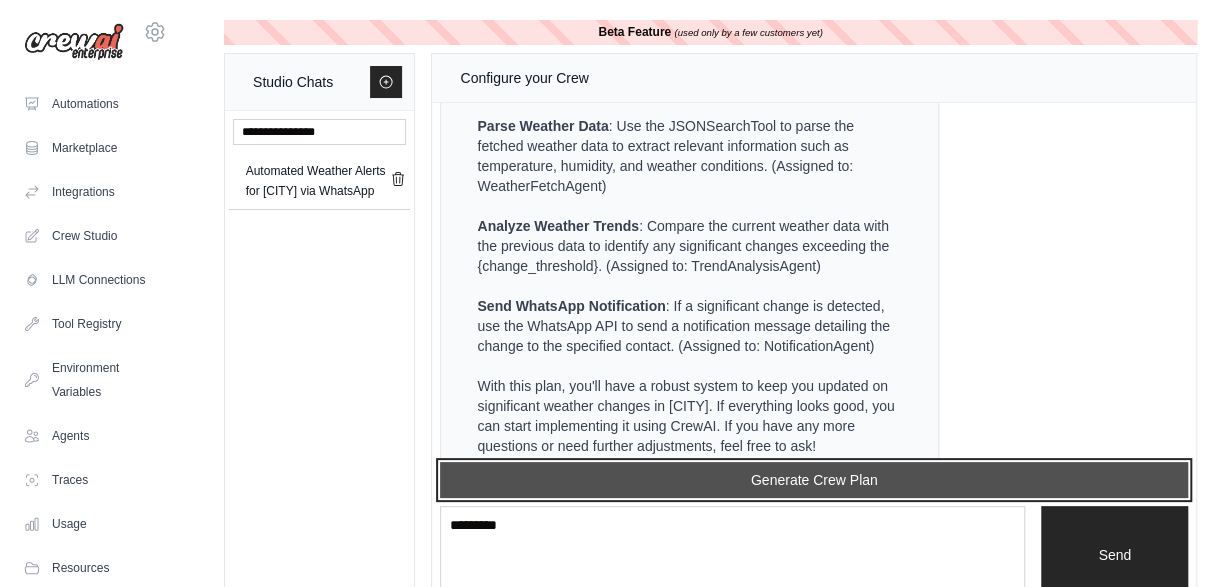 click on "Generate Crew Plan" at bounding box center (814, 480) 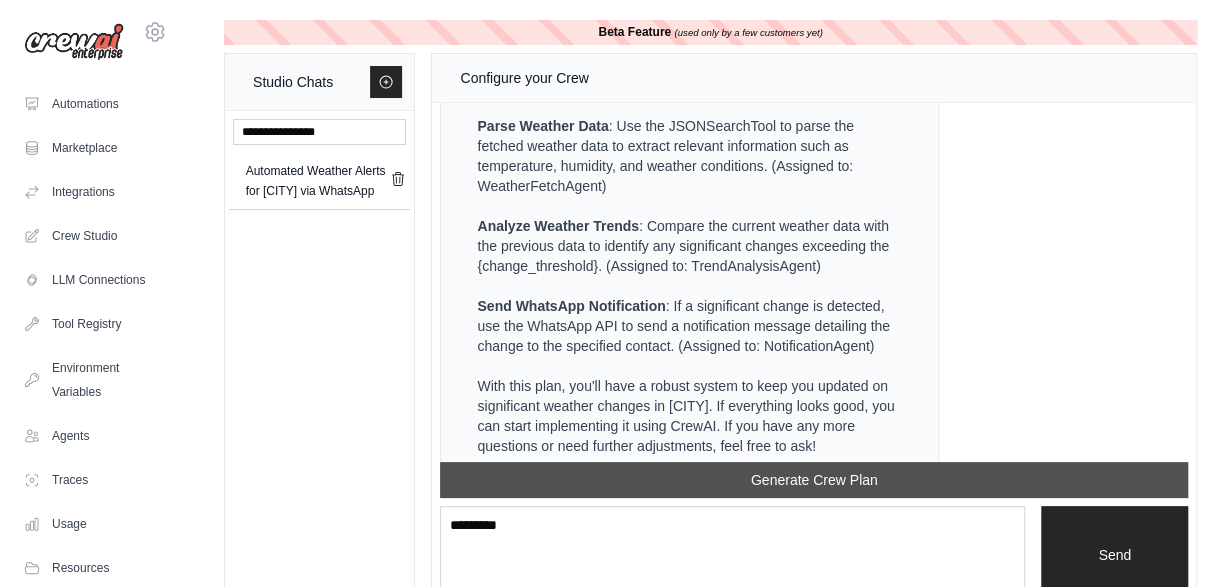 scroll, scrollTop: 10033, scrollLeft: 0, axis: vertical 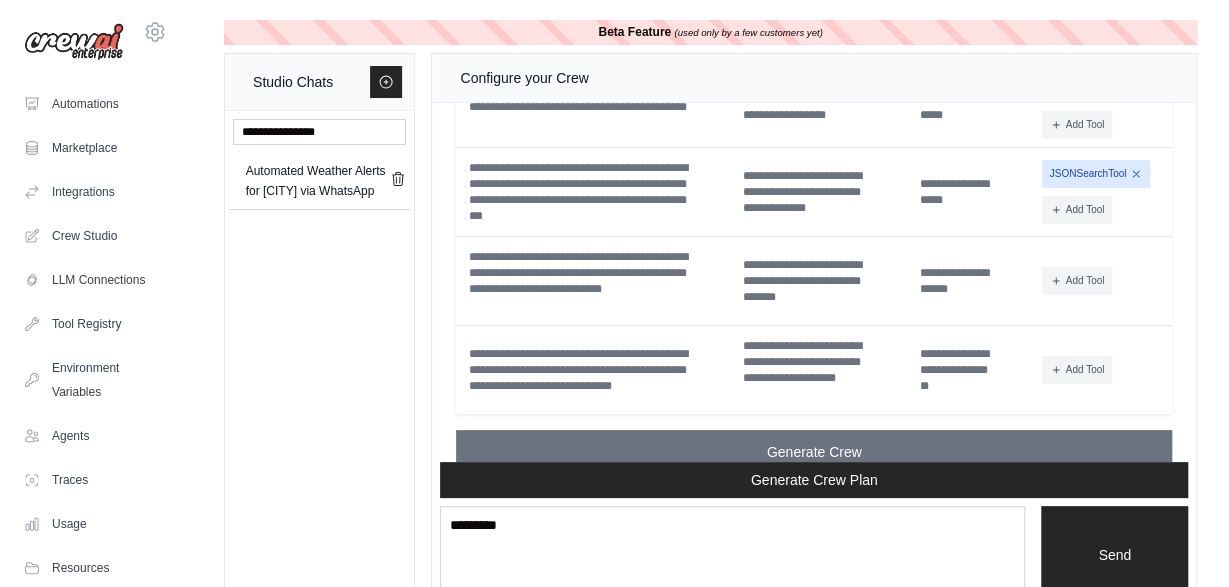 click on "**********" at bounding box center [814, -40] 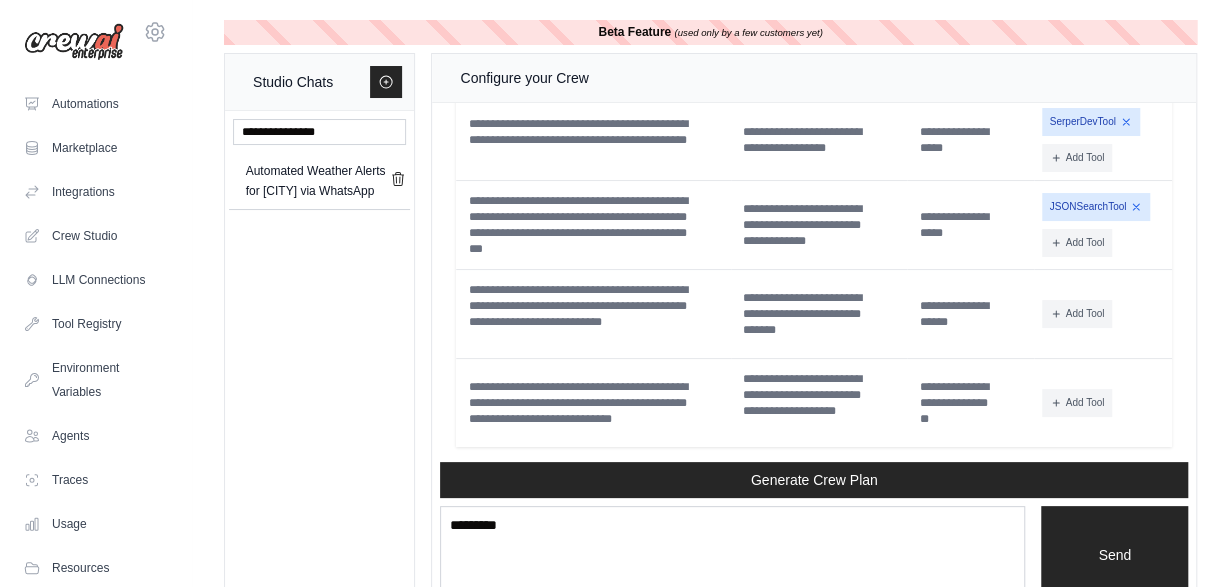 scroll, scrollTop: 10033, scrollLeft: 0, axis: vertical 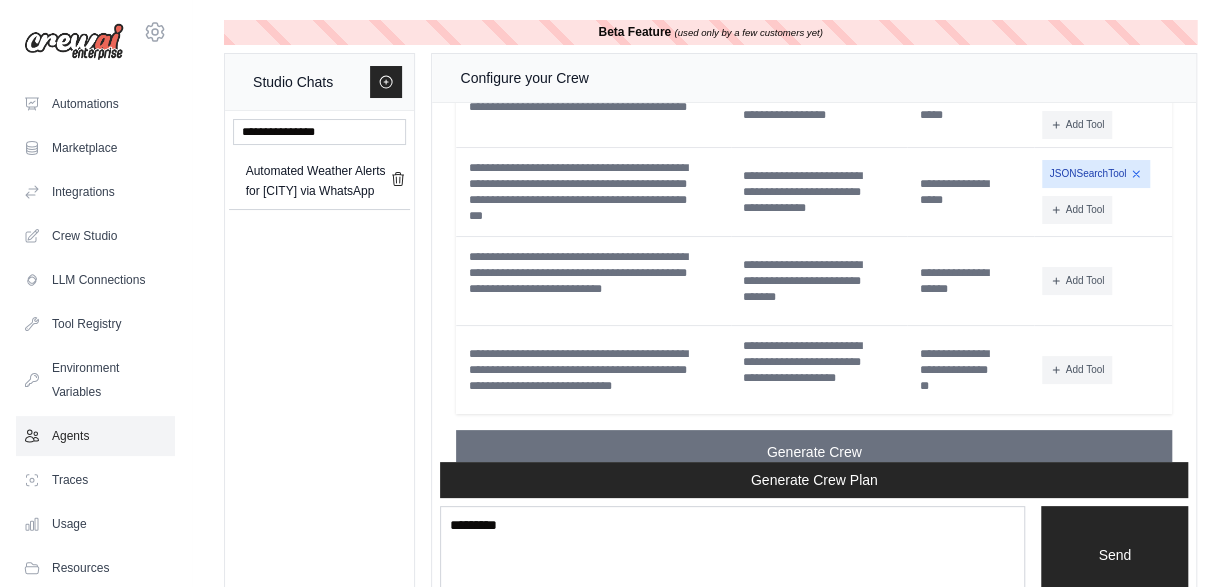 click on "Agents" at bounding box center (95, 436) 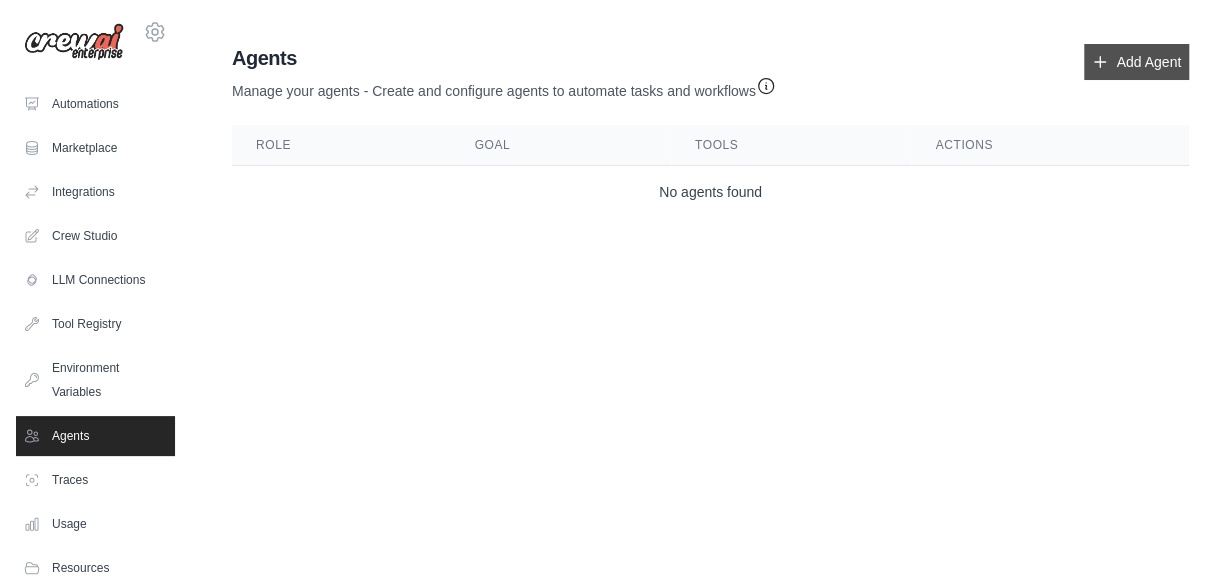 click on "Add Agent" at bounding box center (1136, 62) 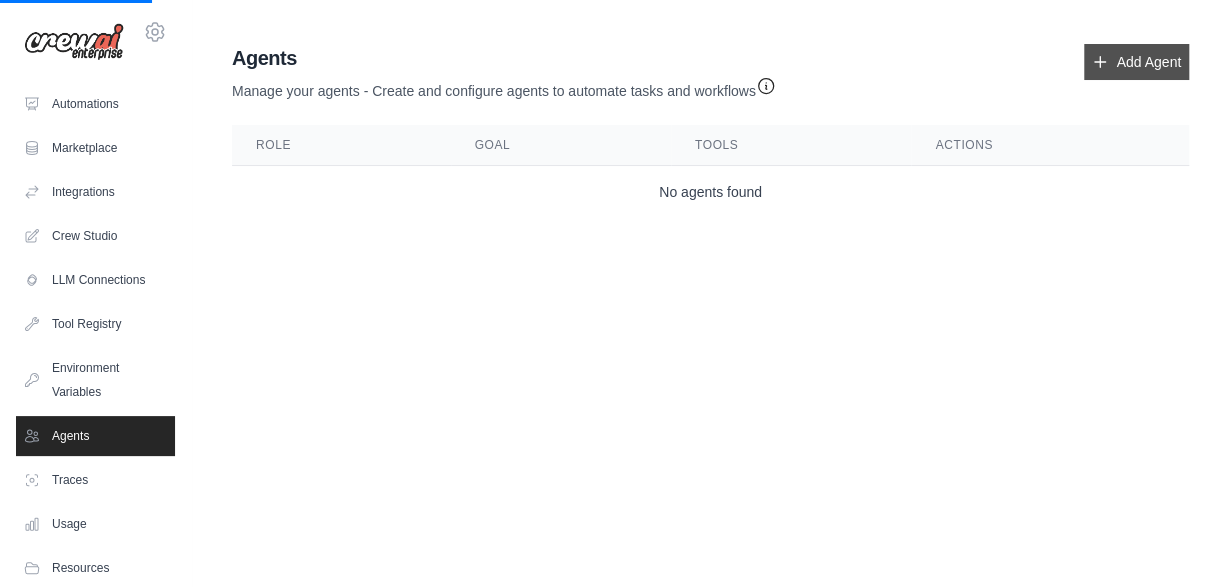 click on "Add Agent" at bounding box center [1136, 62] 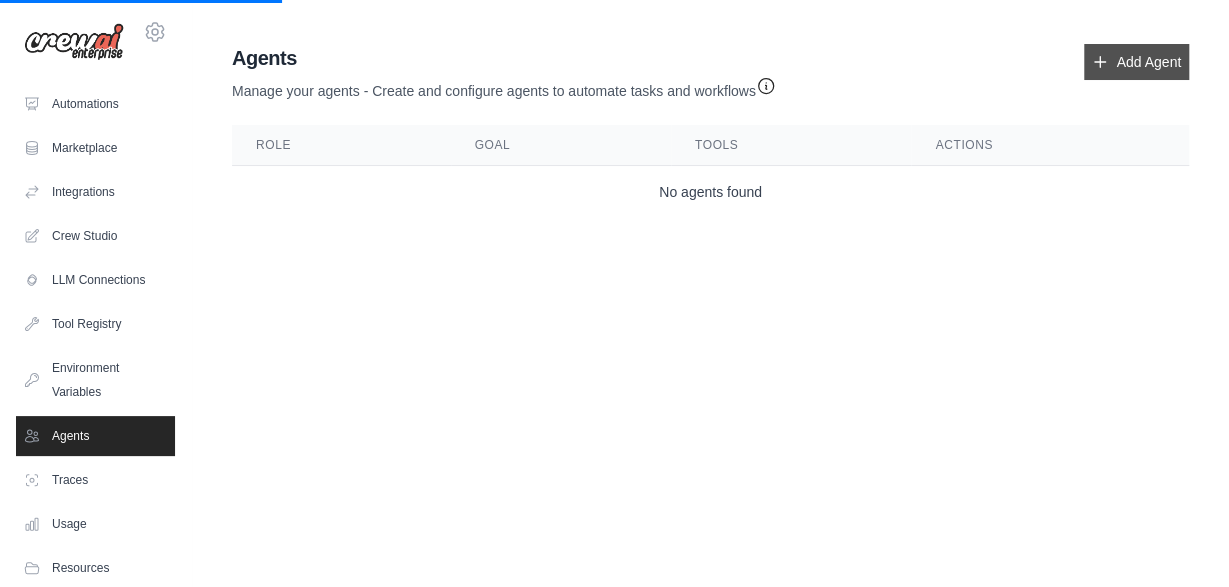 click on "Add Agent" at bounding box center (1136, 62) 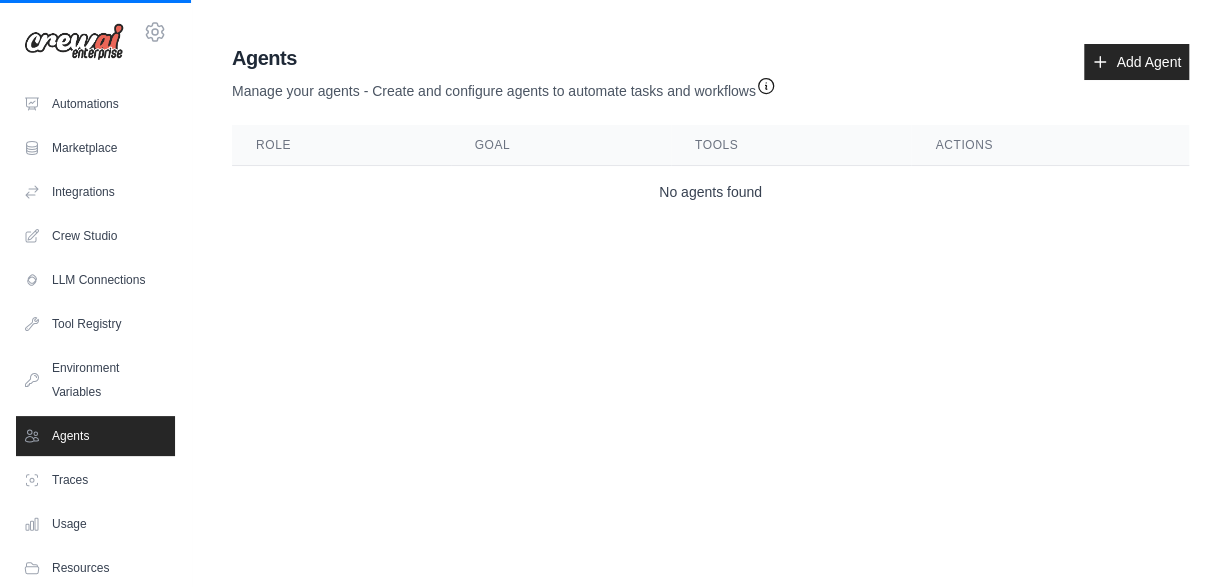 click 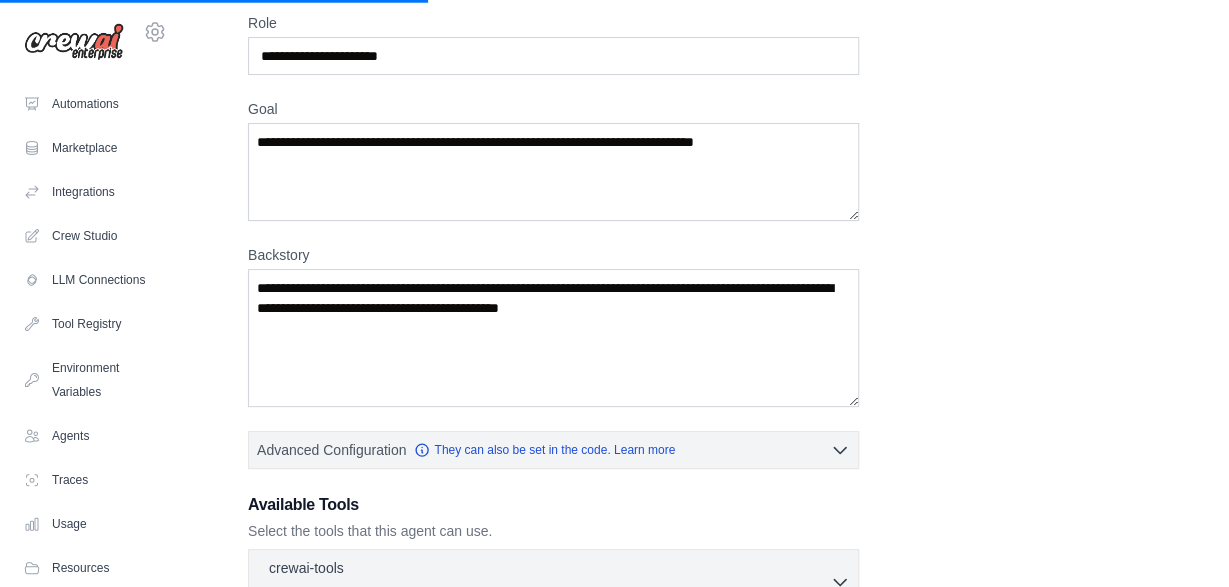 scroll, scrollTop: 0, scrollLeft: 0, axis: both 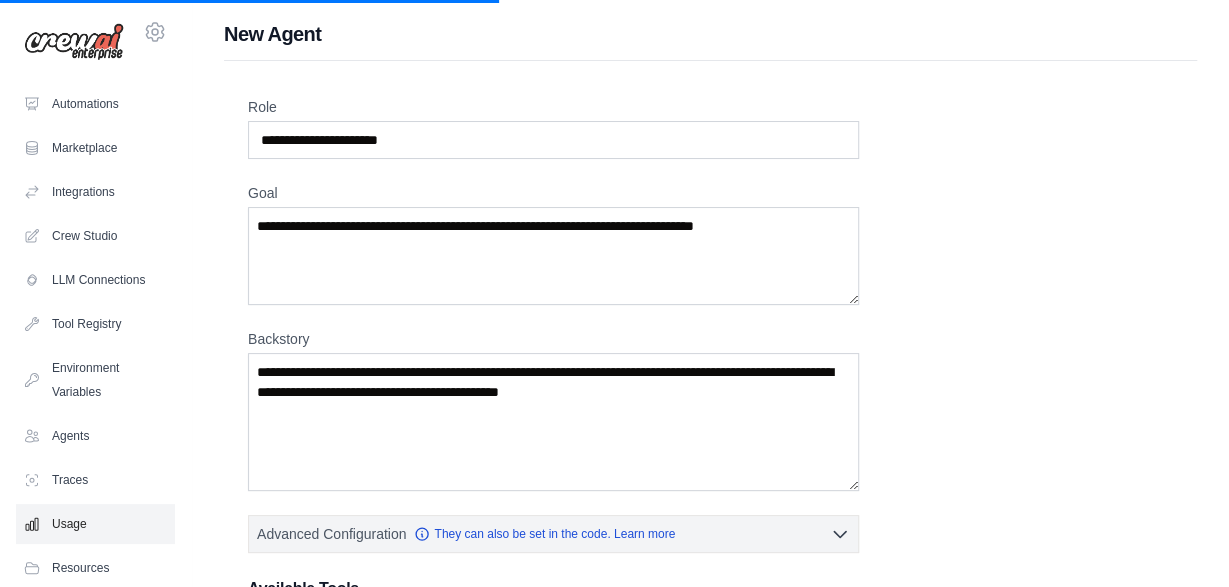 click on "Usage" at bounding box center [95, 524] 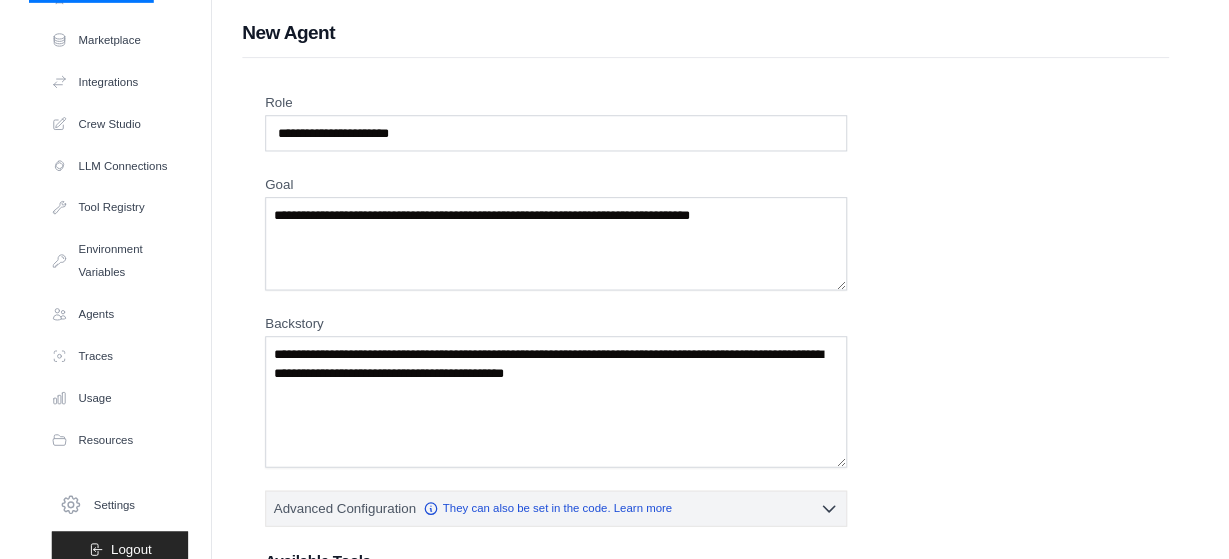 scroll, scrollTop: 130, scrollLeft: 0, axis: vertical 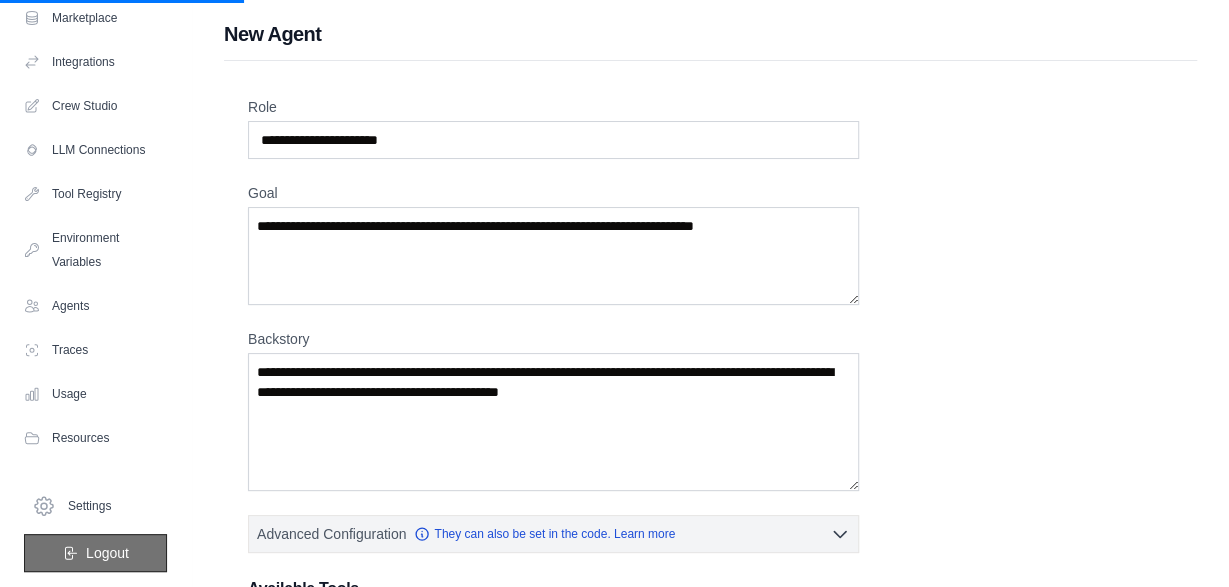 click on "Logout" at bounding box center (107, 553) 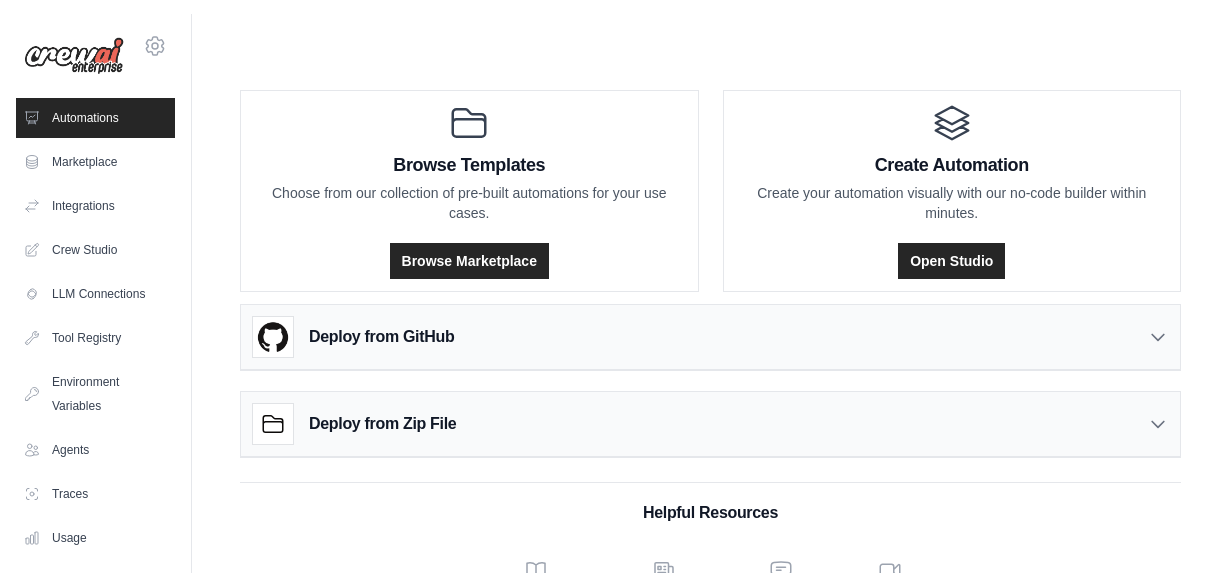 scroll, scrollTop: 0, scrollLeft: 0, axis: both 